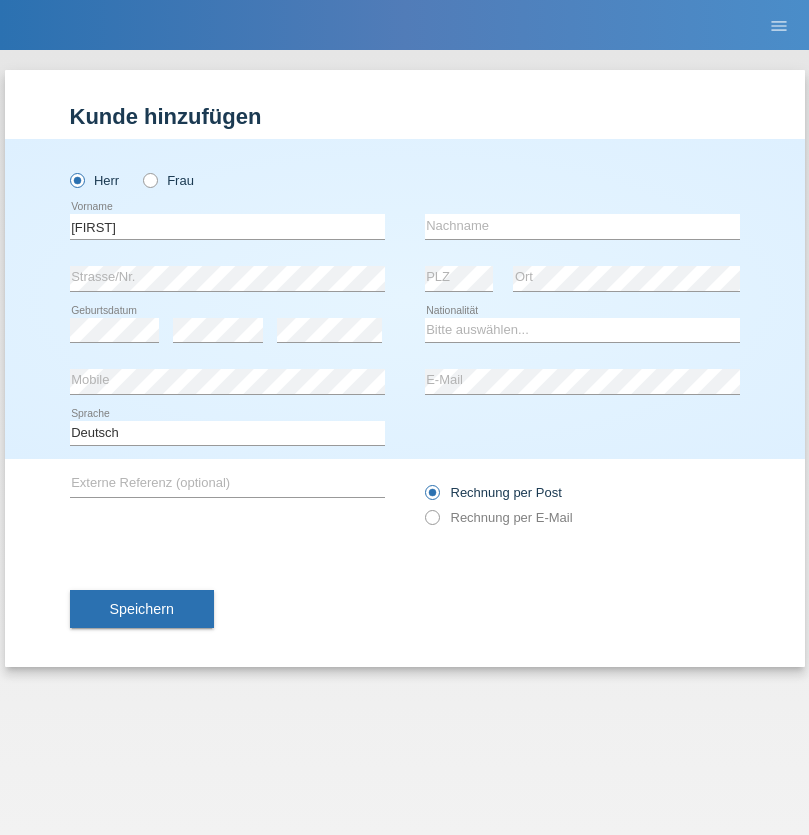scroll, scrollTop: 0, scrollLeft: 0, axis: both 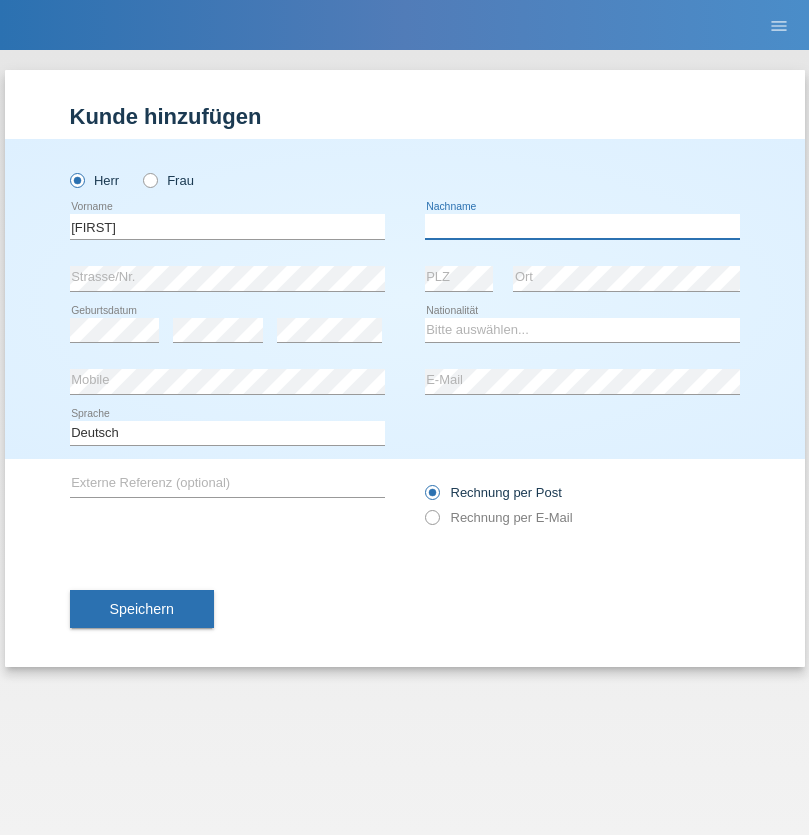 click at bounding box center (582, 226) 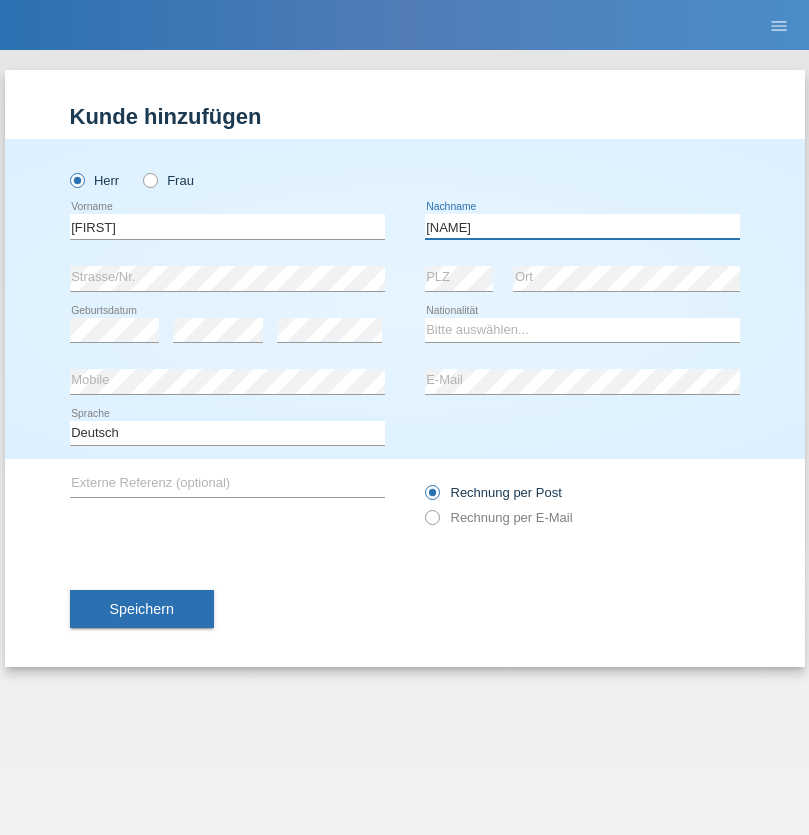type on "[LAST]" 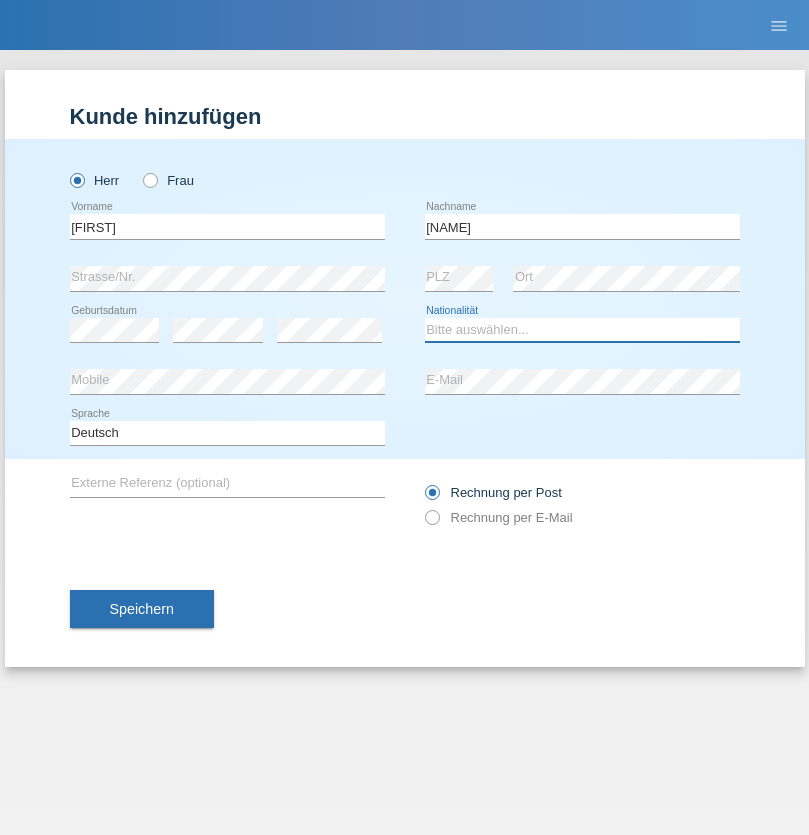 select on "CH" 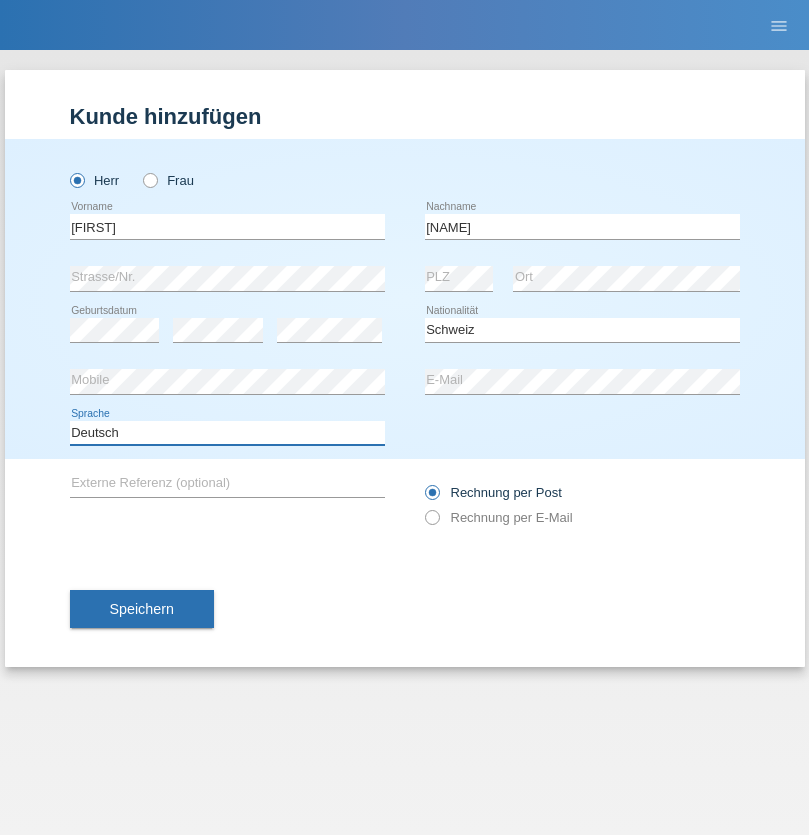 select on "en" 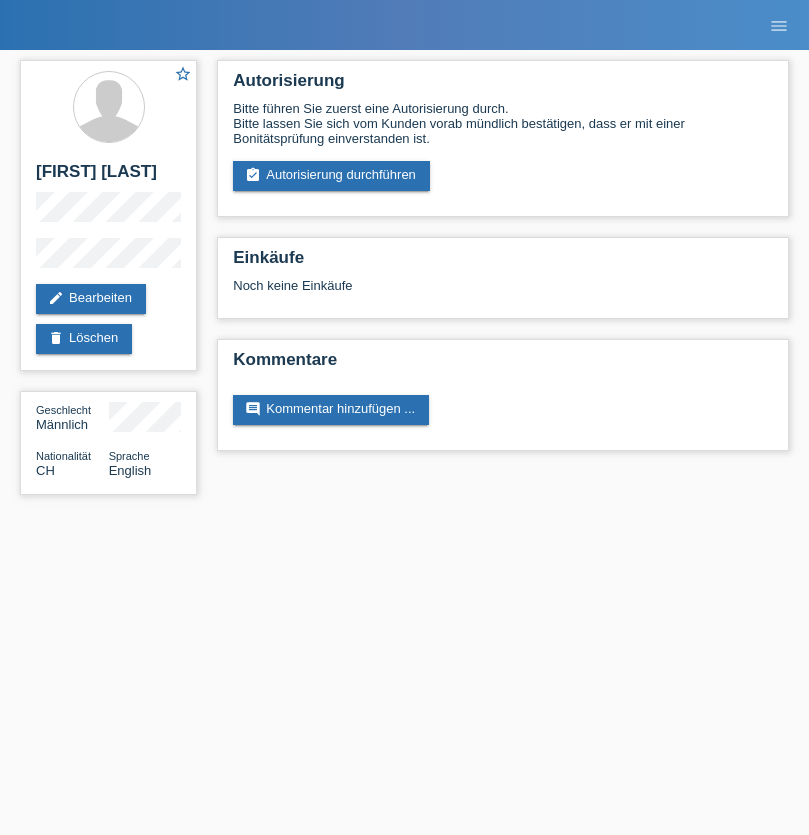scroll, scrollTop: 0, scrollLeft: 0, axis: both 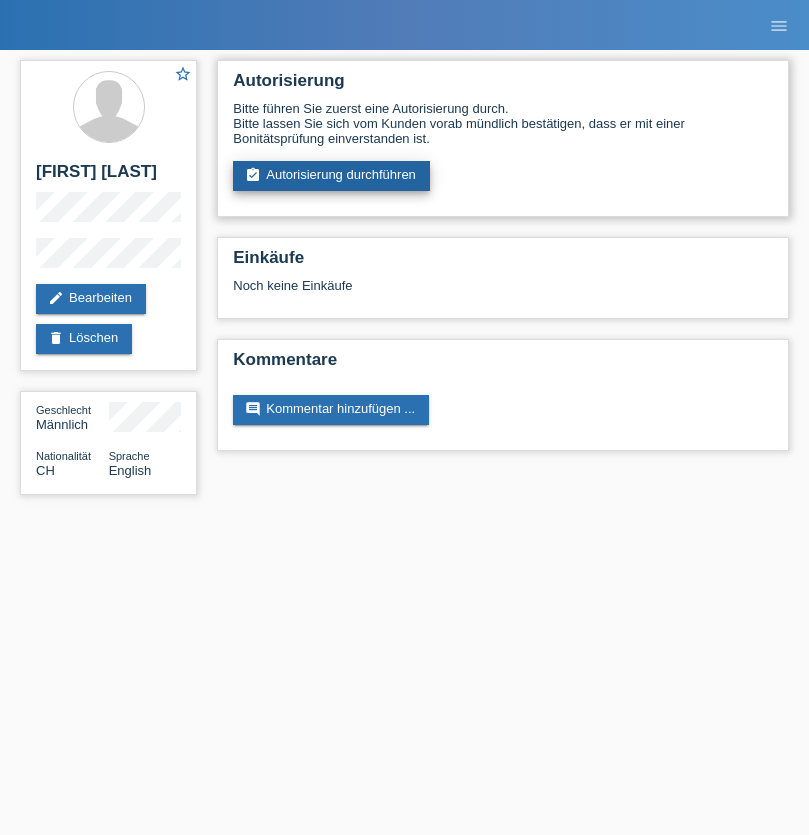 click on "assignment_turned_in  Autorisierung durchführen" at bounding box center [331, 176] 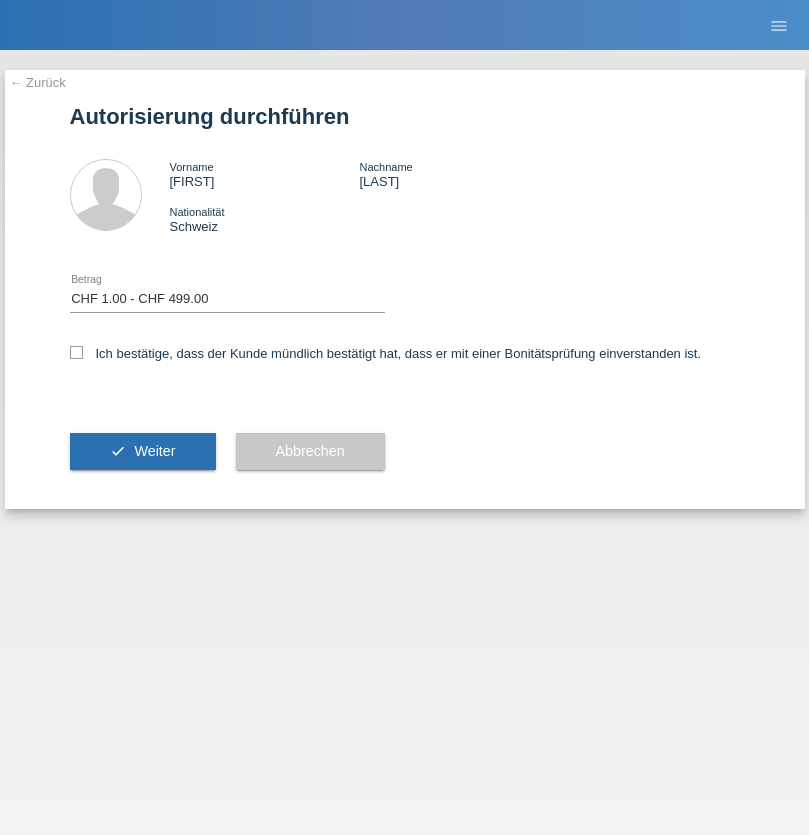 select on "1" 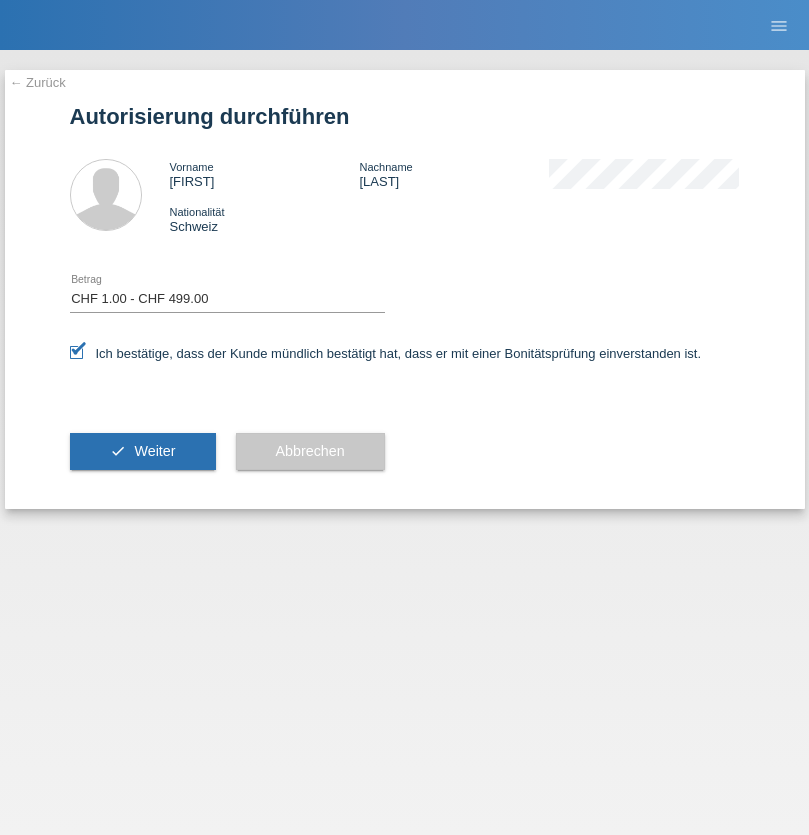 scroll, scrollTop: 0, scrollLeft: 0, axis: both 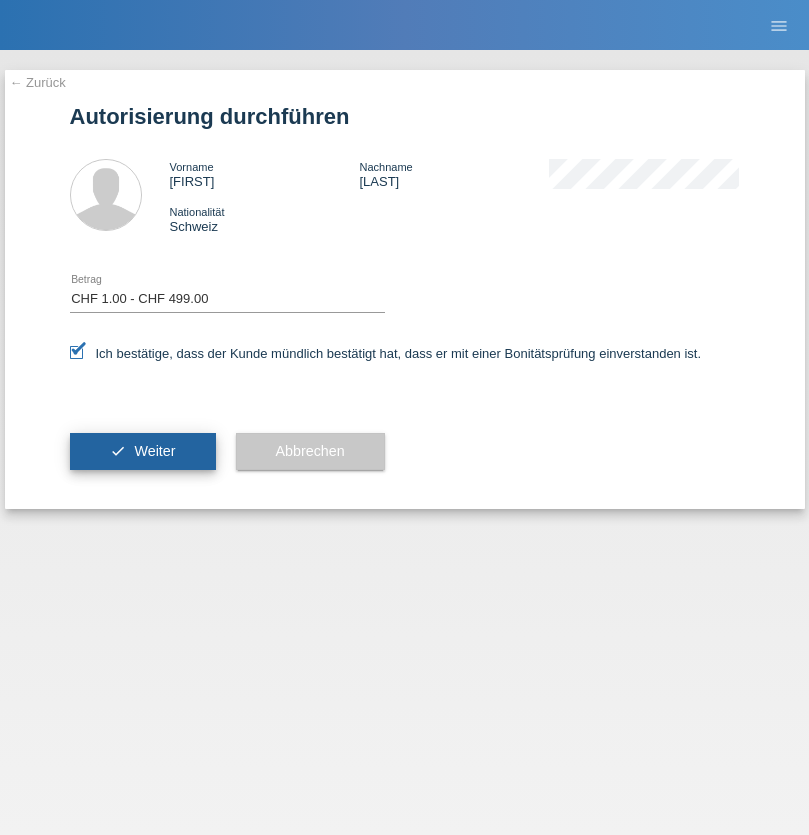 click on "Weiter" at bounding box center [154, 451] 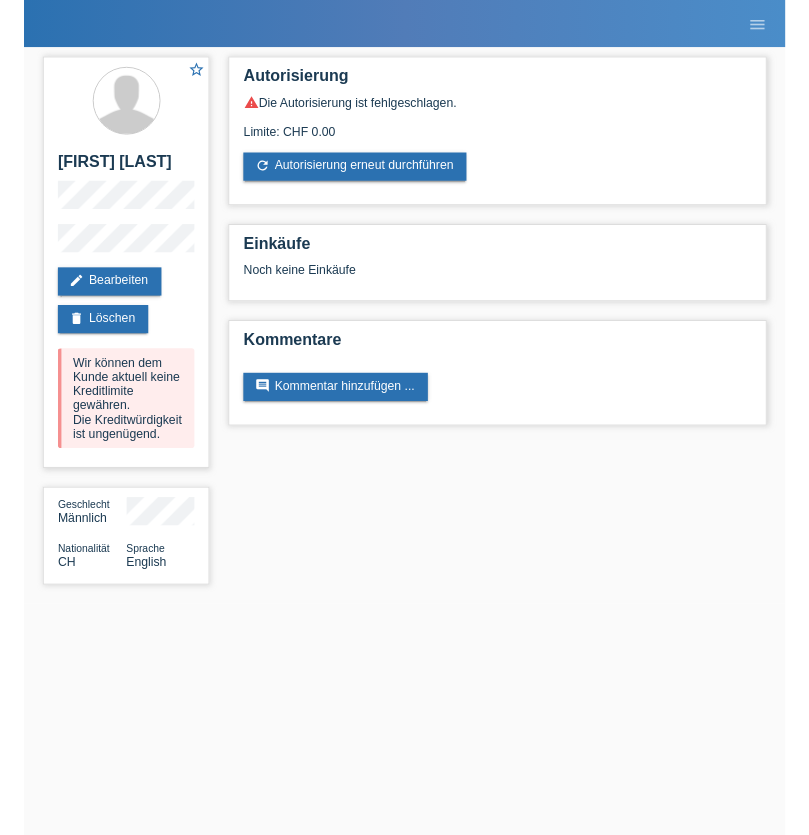scroll, scrollTop: 0, scrollLeft: 0, axis: both 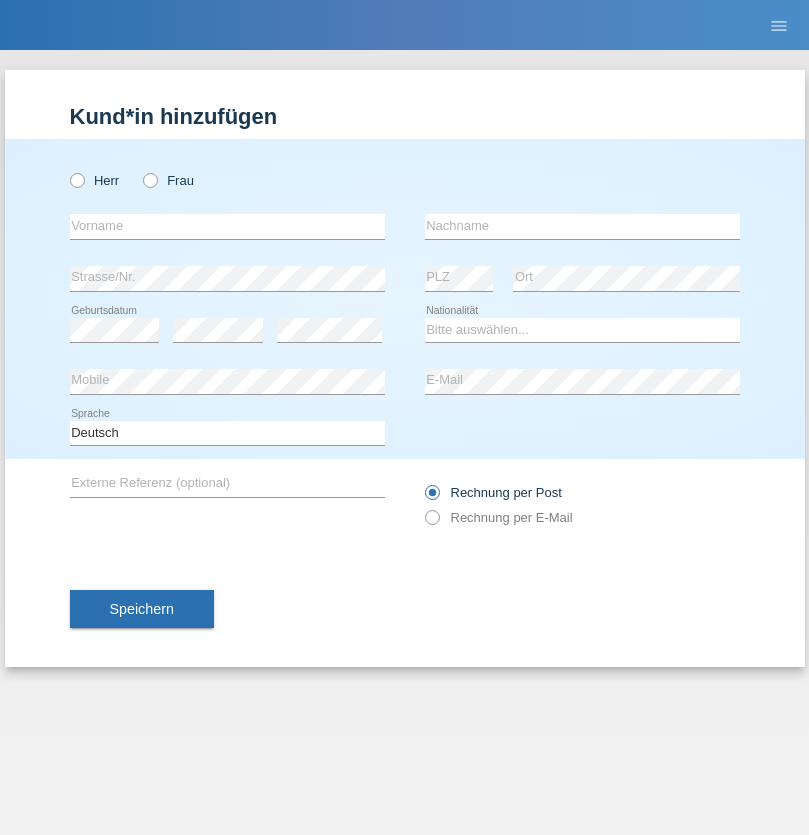 radio on "true" 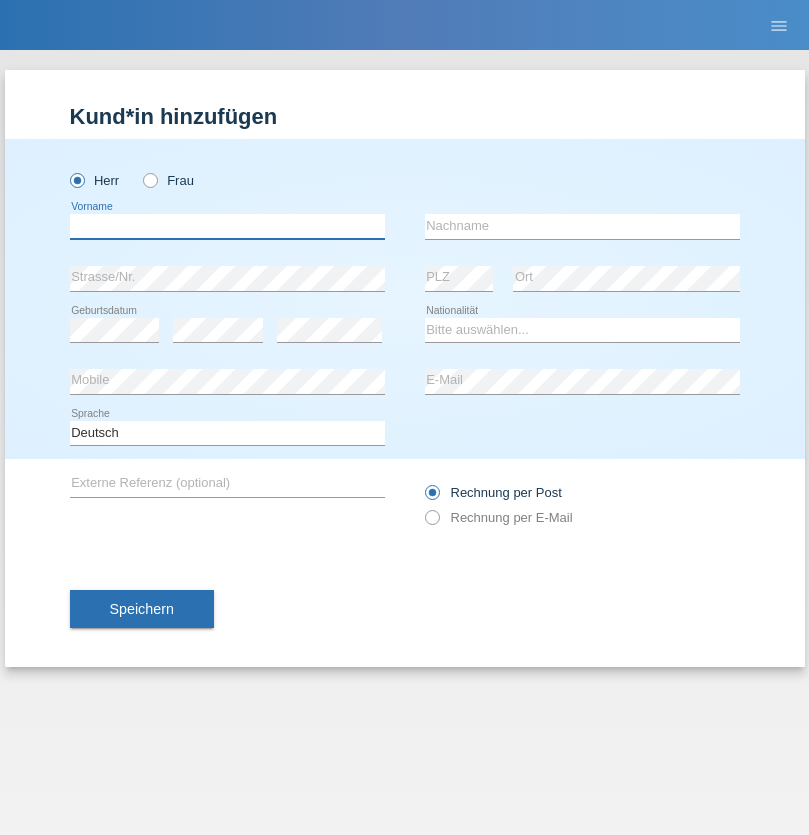 click at bounding box center [227, 226] 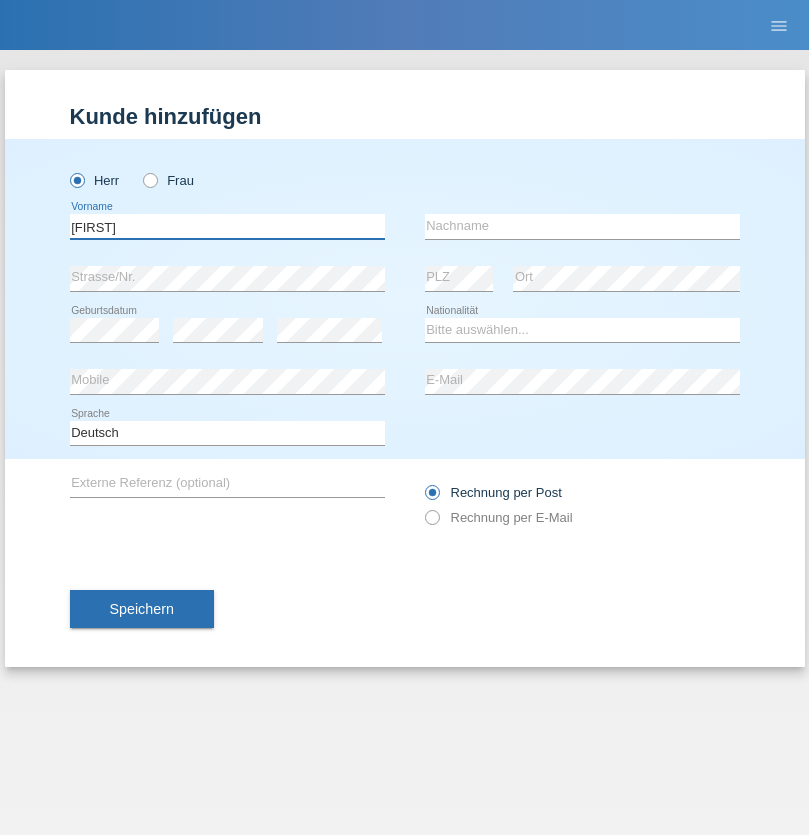 type on "Lars" 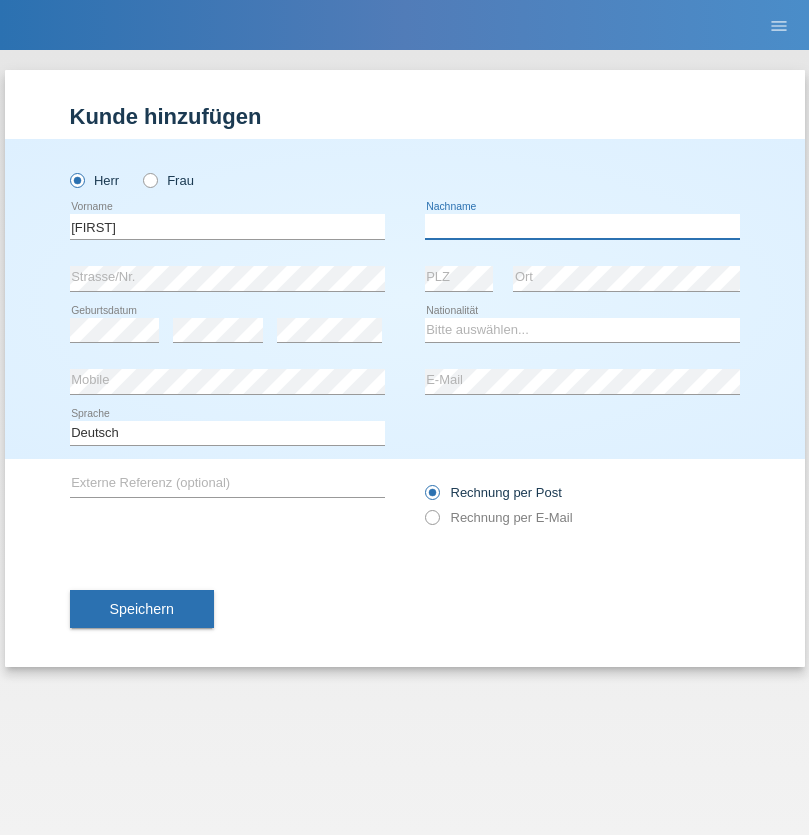 click at bounding box center (582, 226) 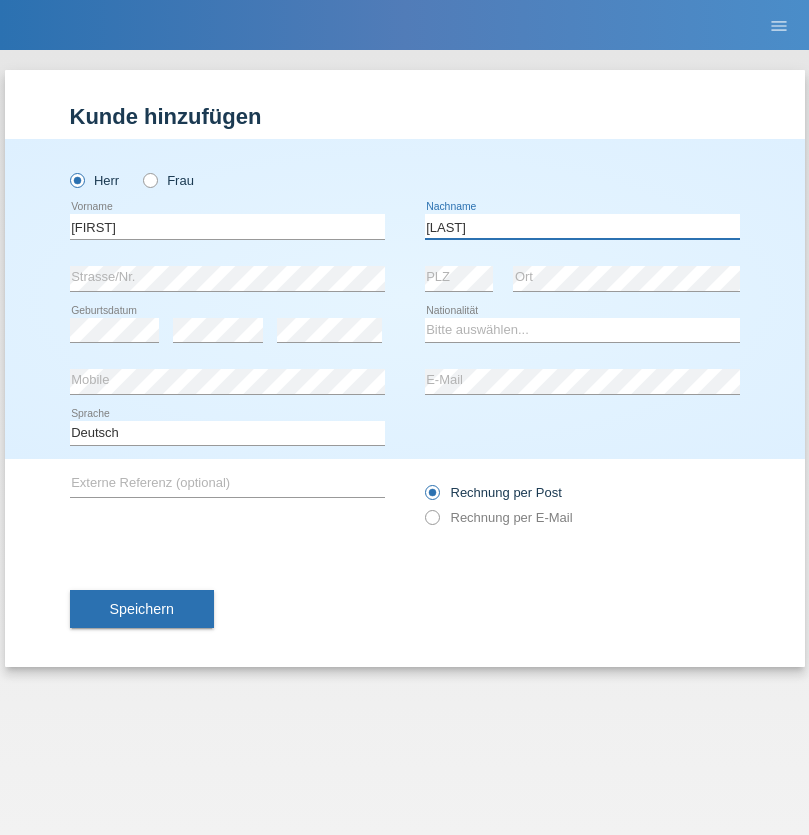 type on "Biedermann" 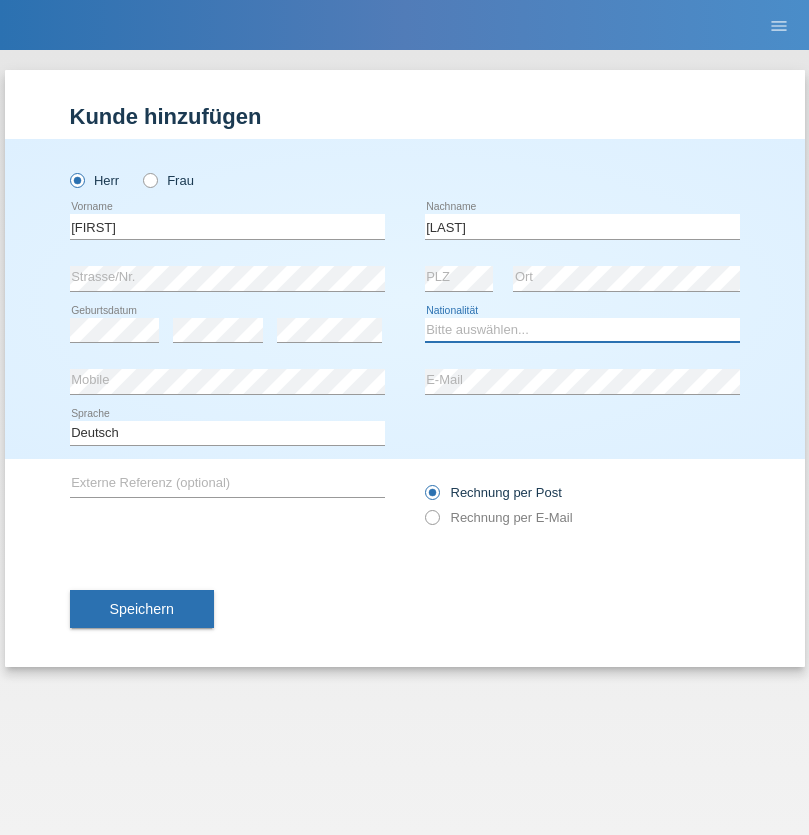 select on "CH" 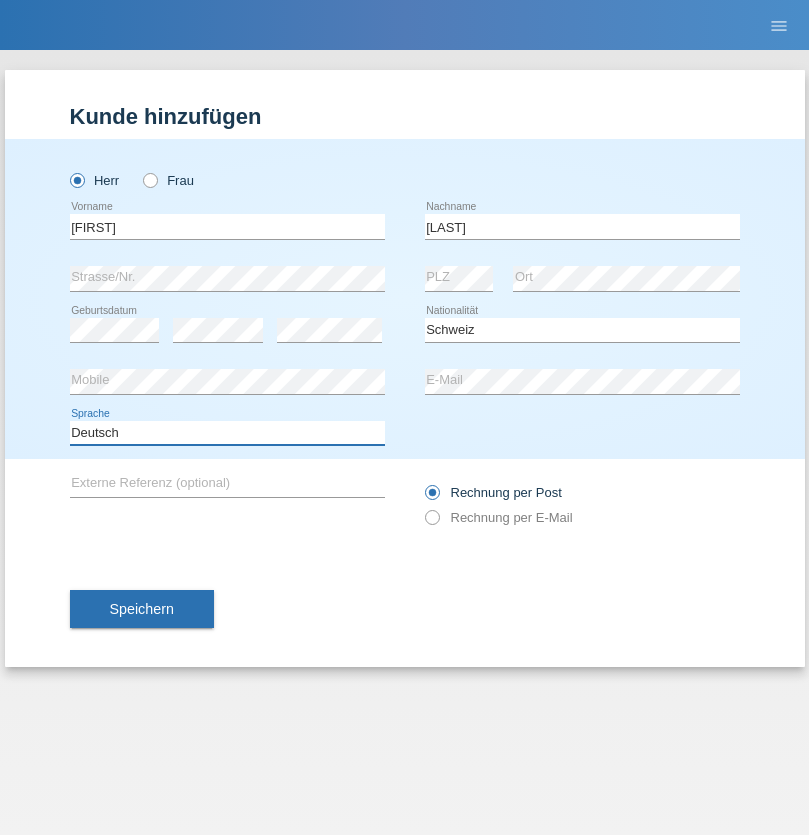 select on "en" 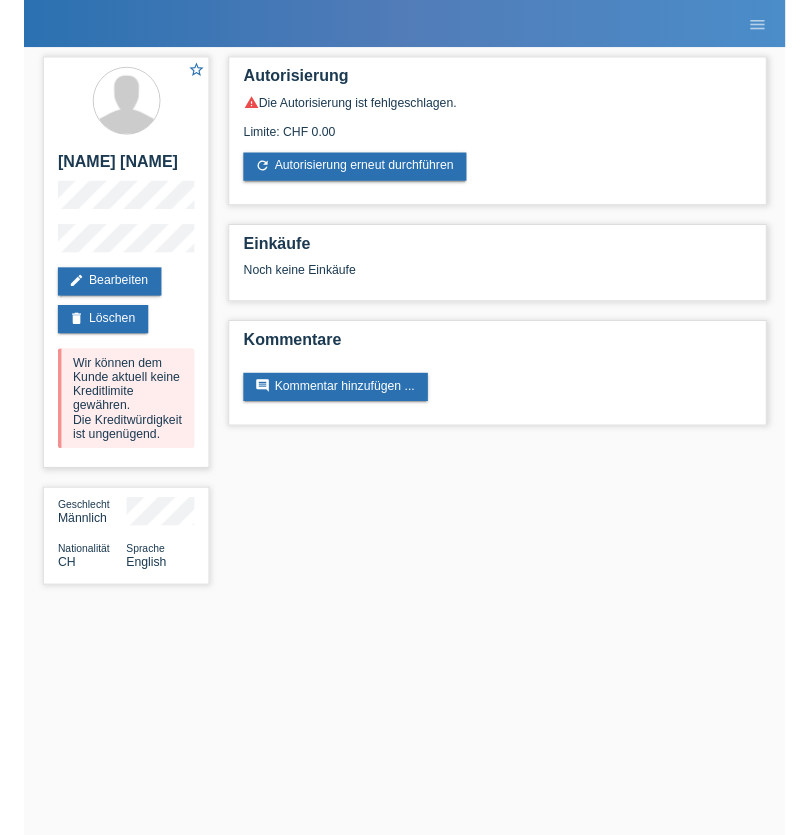 scroll, scrollTop: 0, scrollLeft: 0, axis: both 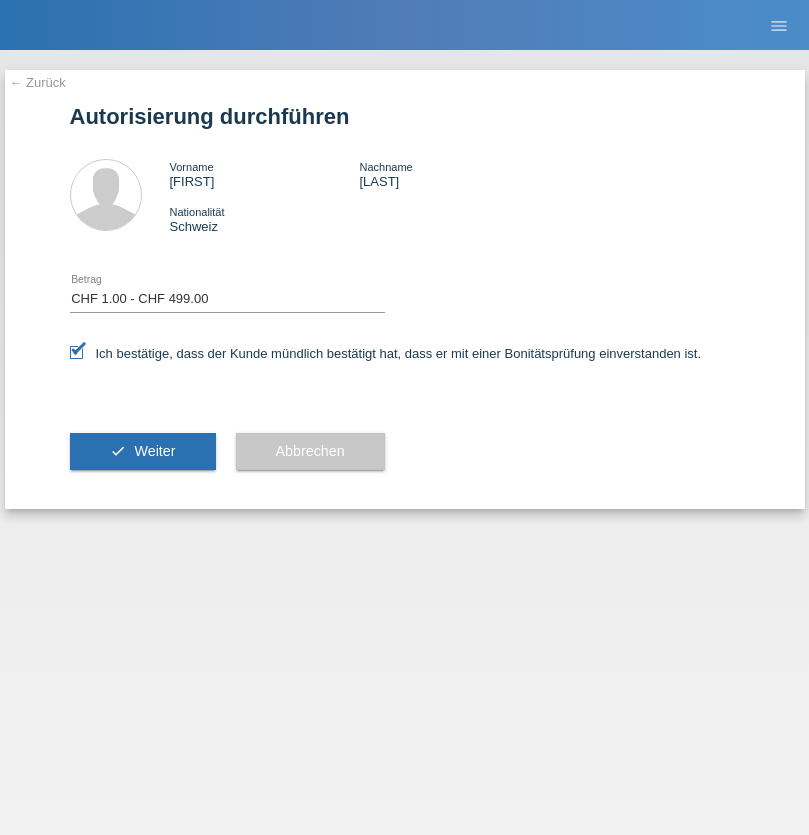 select on "1" 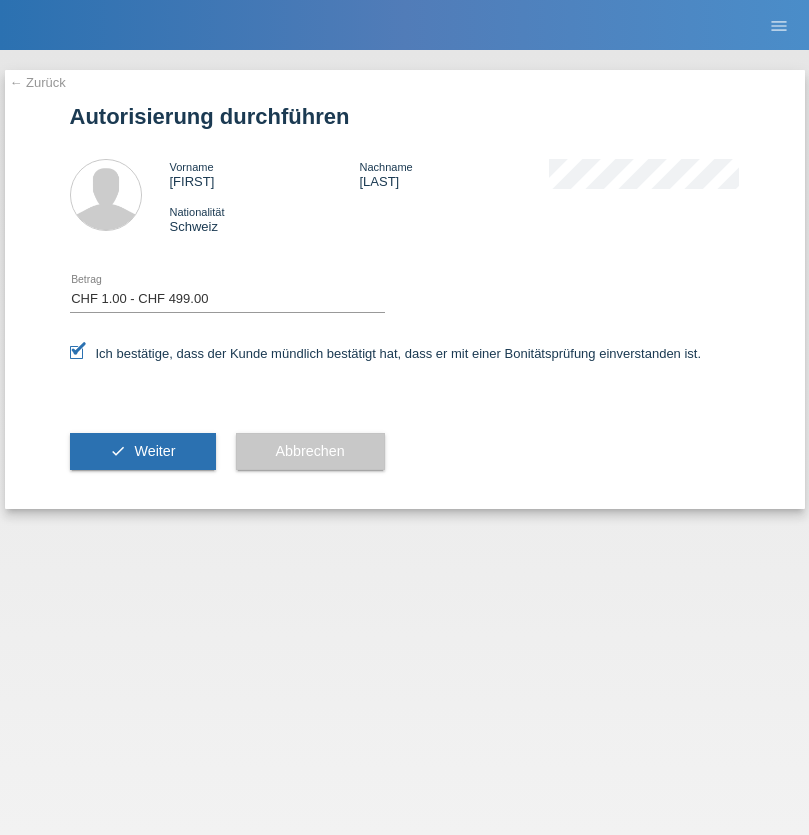 scroll, scrollTop: 0, scrollLeft: 0, axis: both 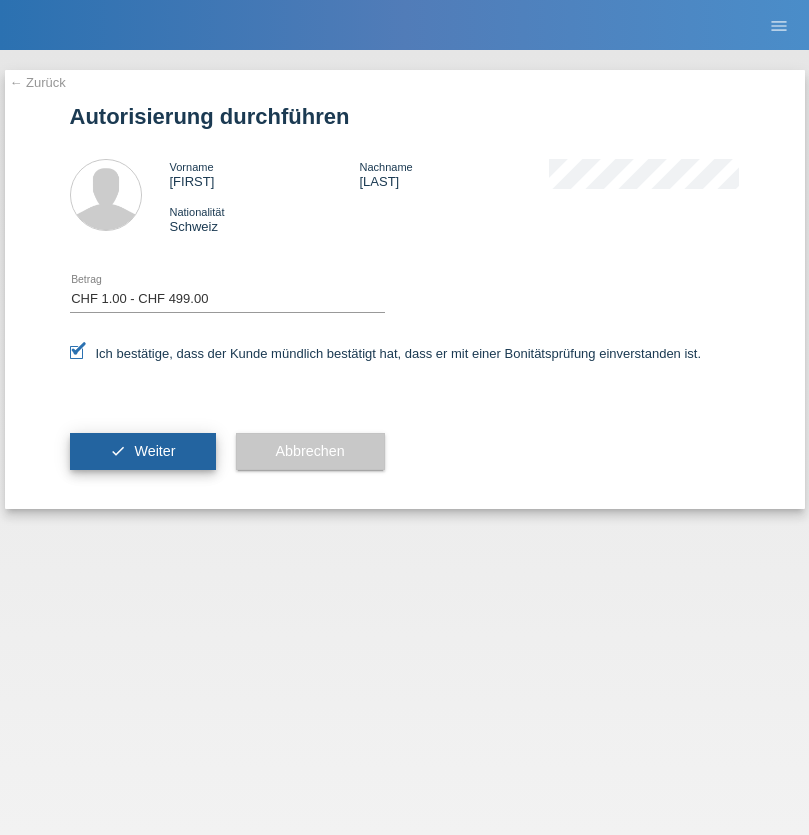 click on "Weiter" at bounding box center (154, 451) 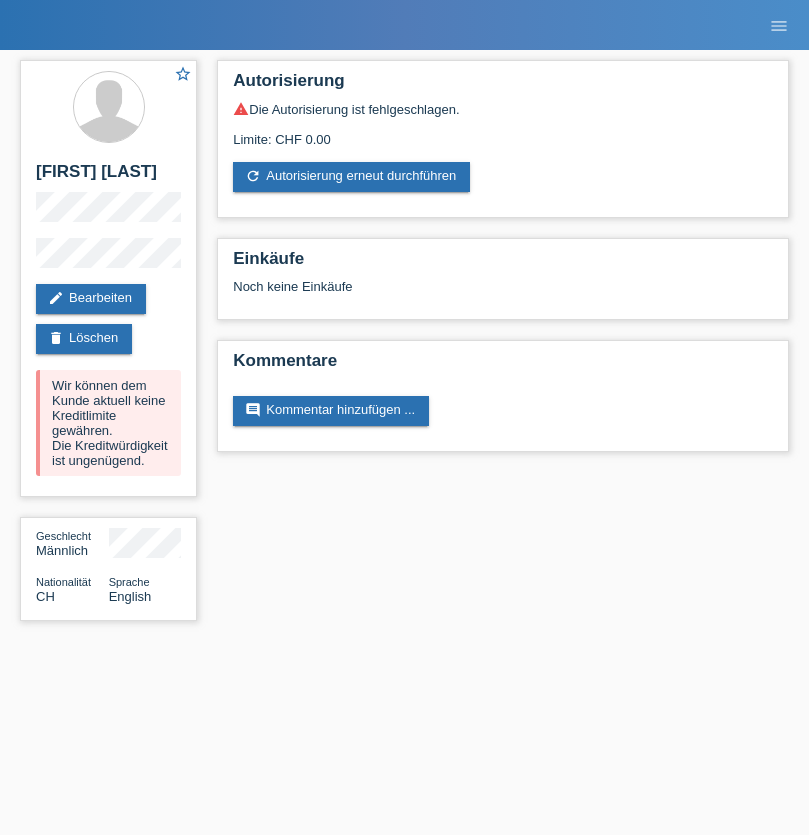 scroll, scrollTop: 0, scrollLeft: 0, axis: both 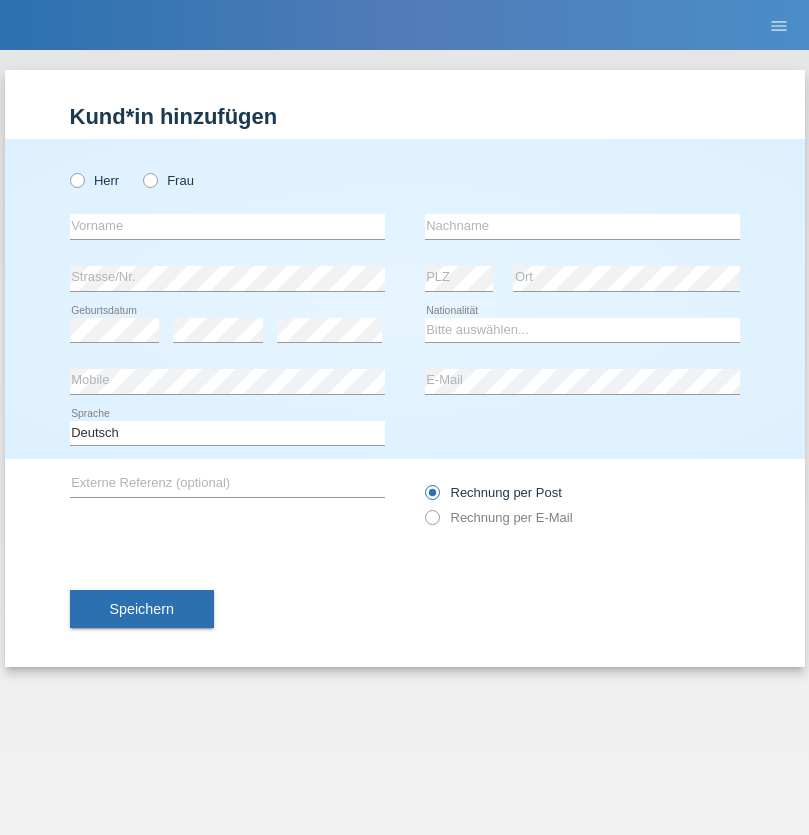radio on "true" 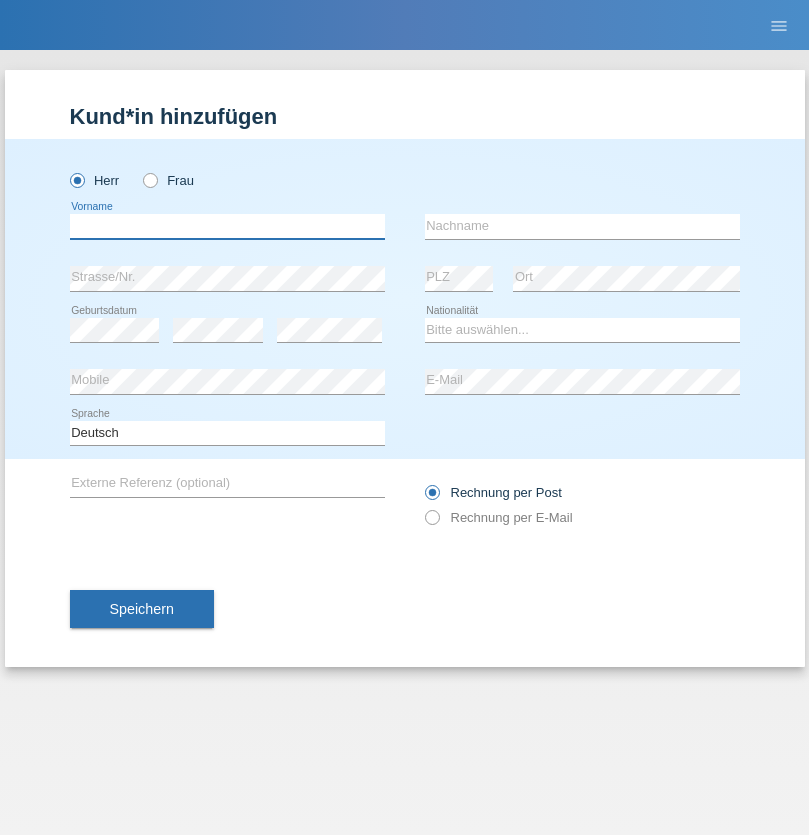 click at bounding box center (227, 226) 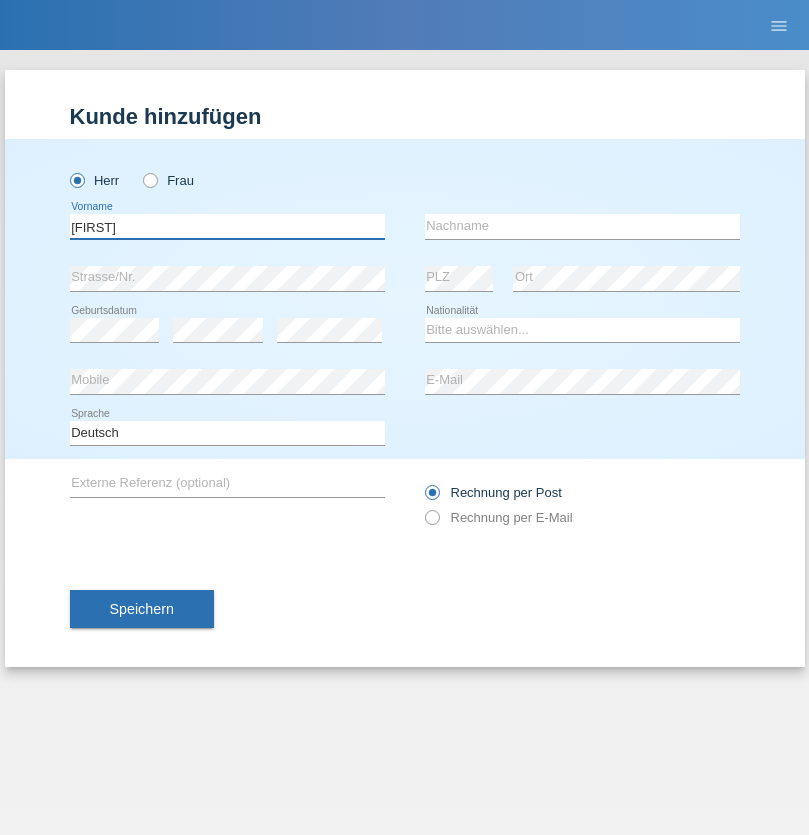 type on "Hugo" 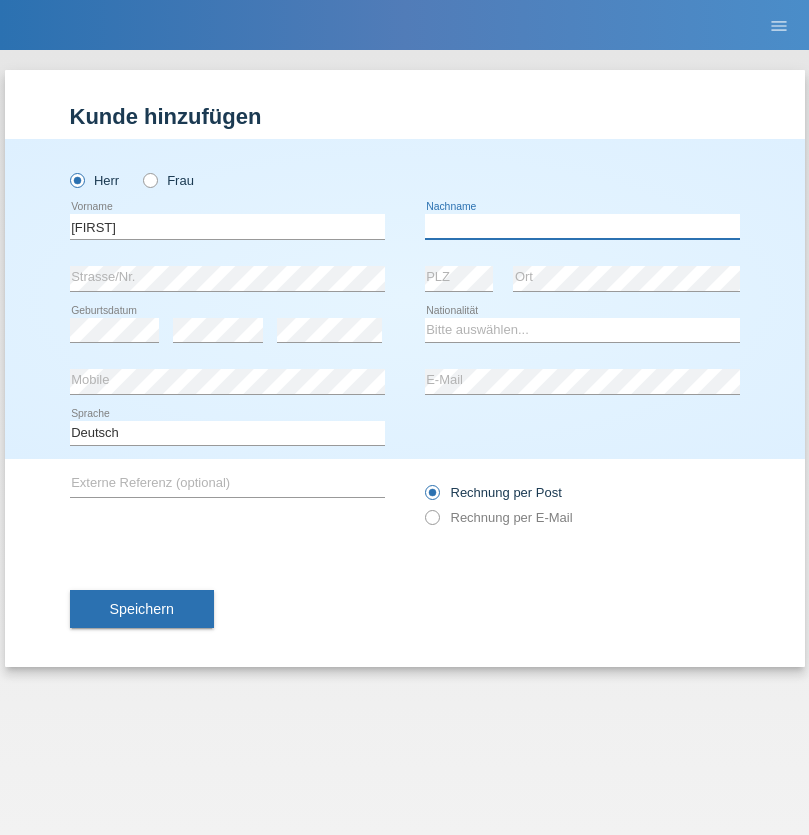 click at bounding box center (582, 226) 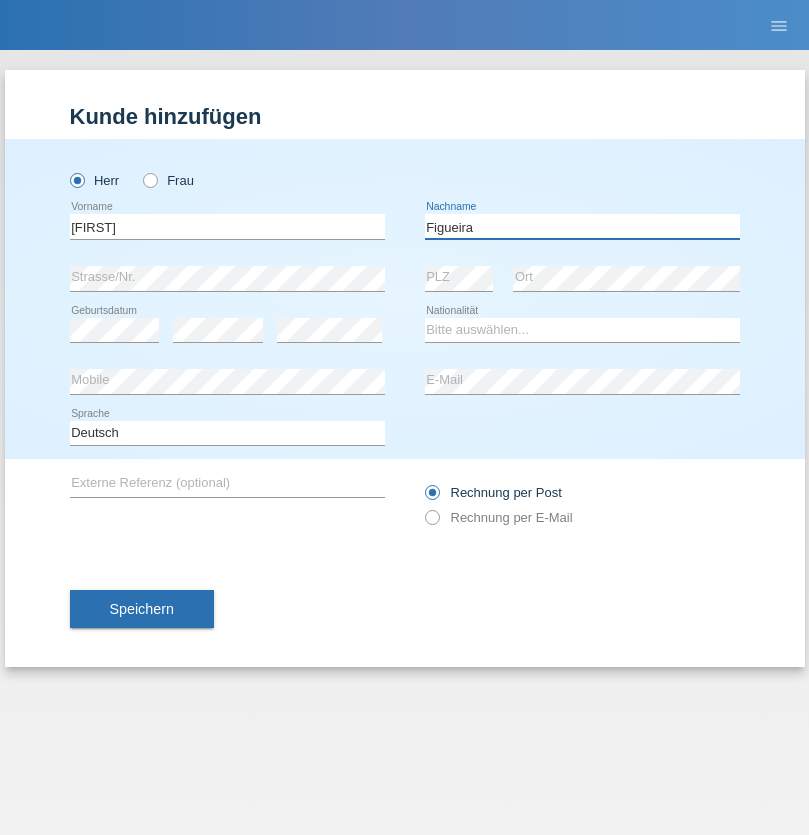 type on "Figueira" 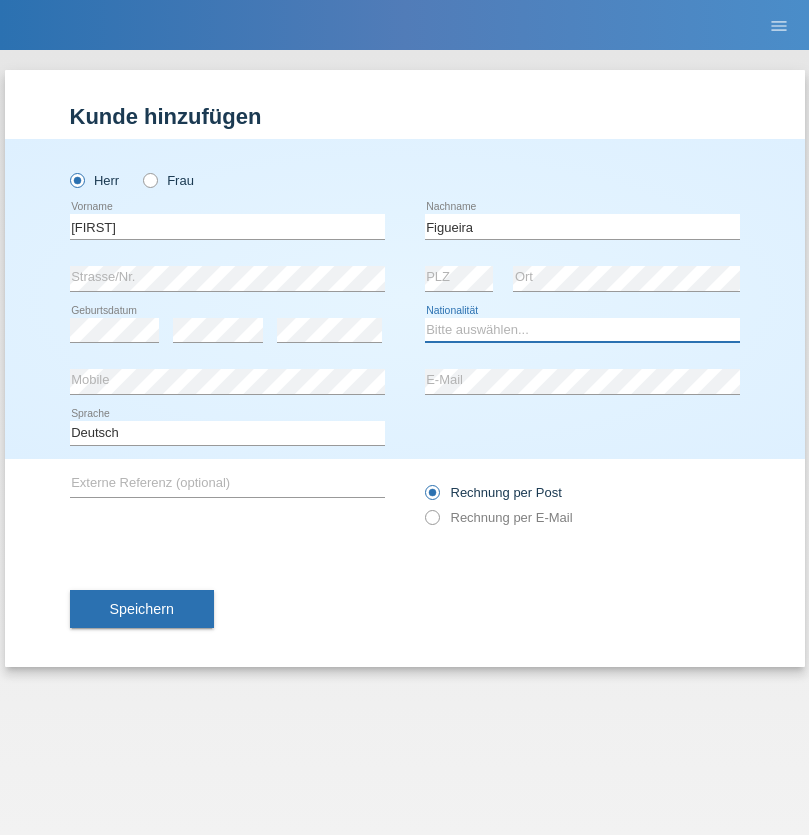select on "PT" 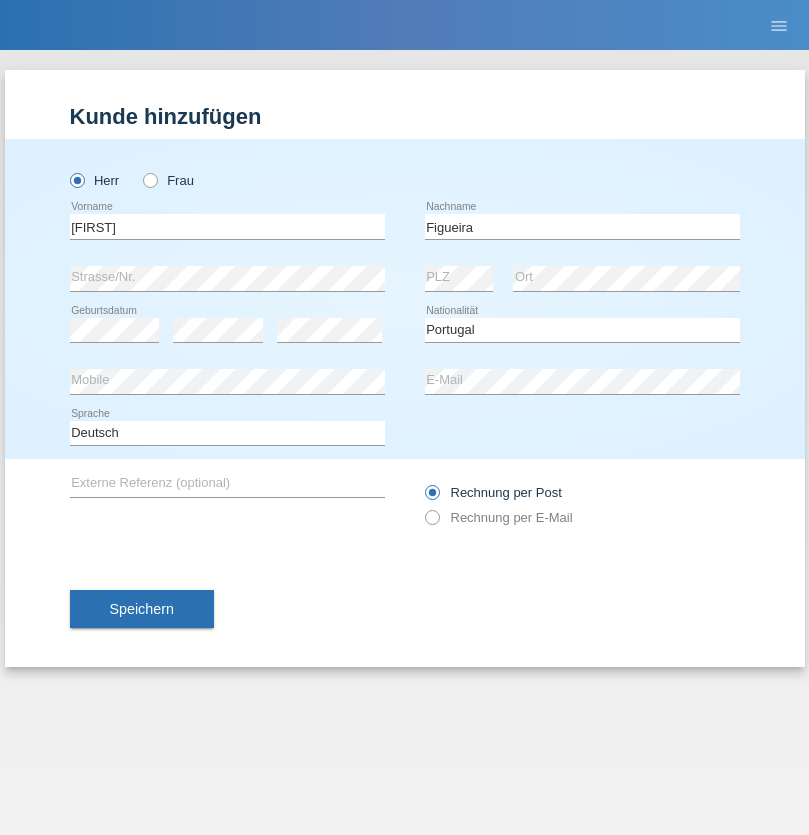 select on "C" 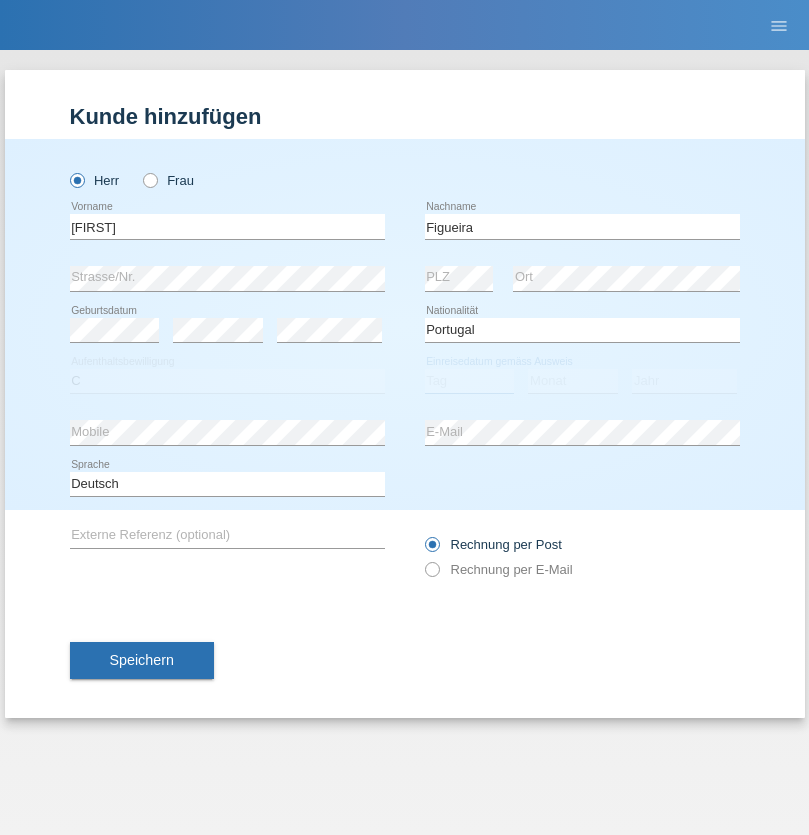 select on "04" 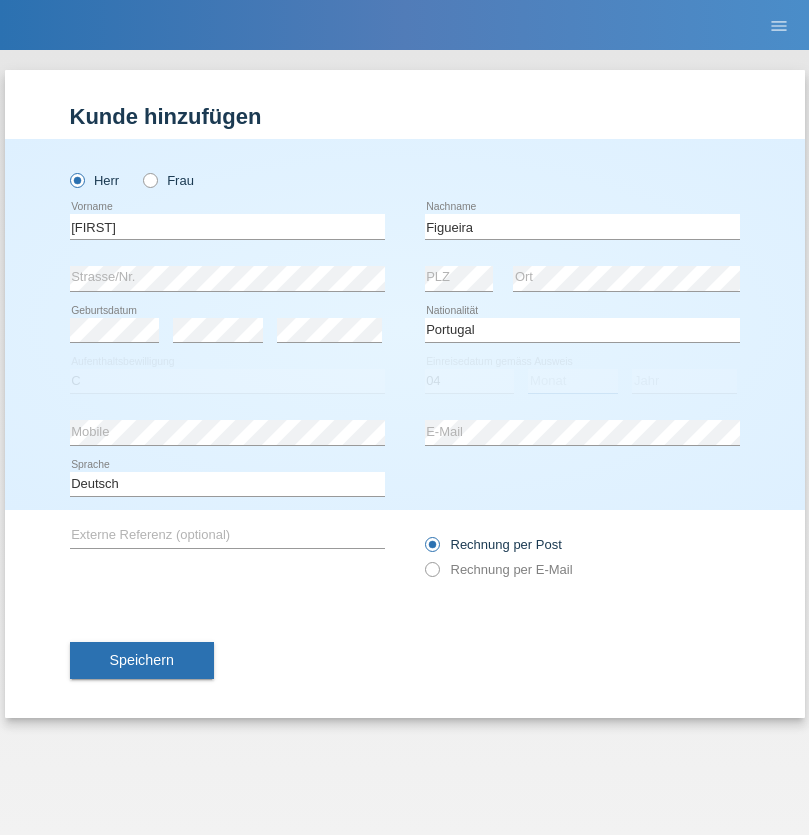 select on "02" 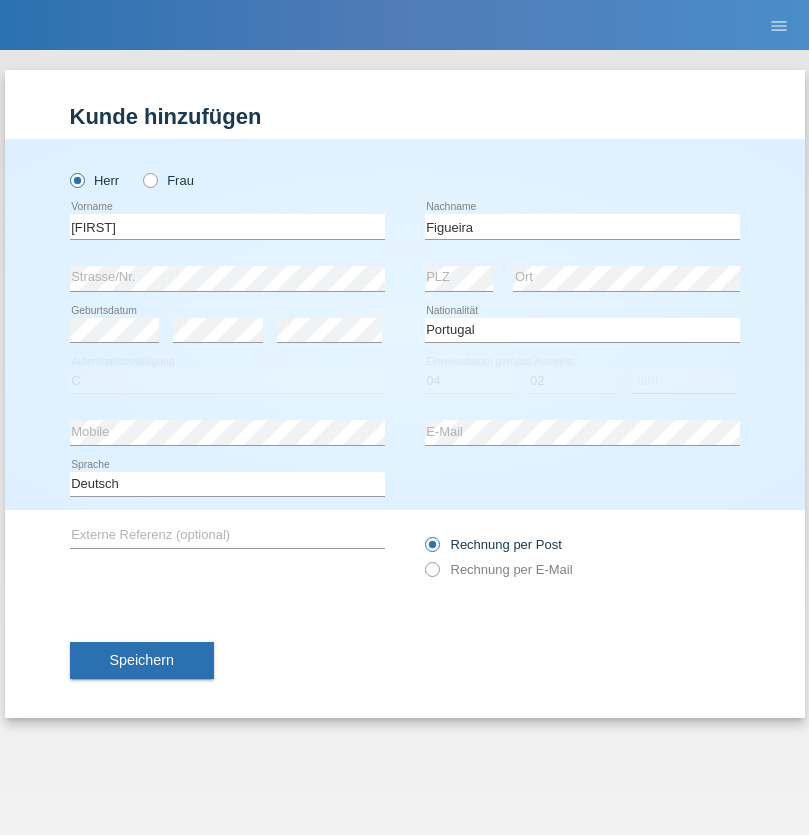 select on "2012" 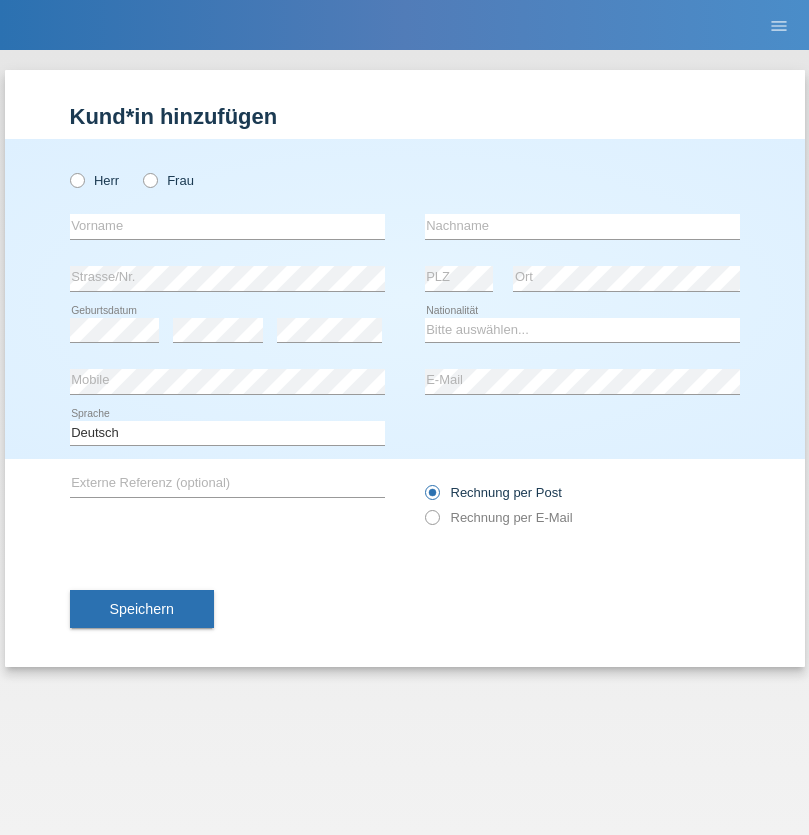 scroll, scrollTop: 0, scrollLeft: 0, axis: both 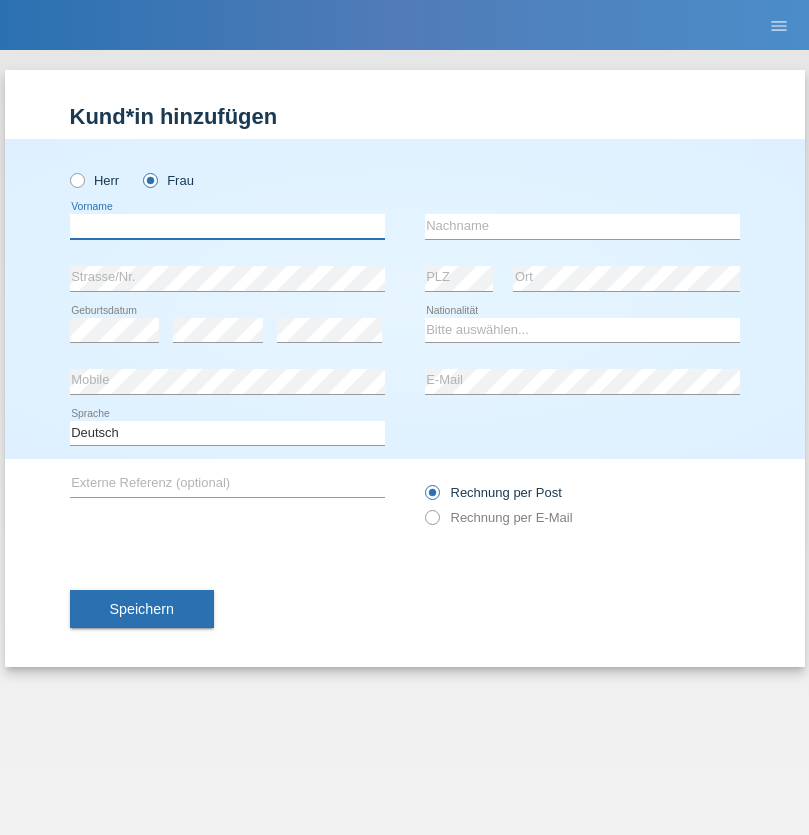 click at bounding box center [227, 226] 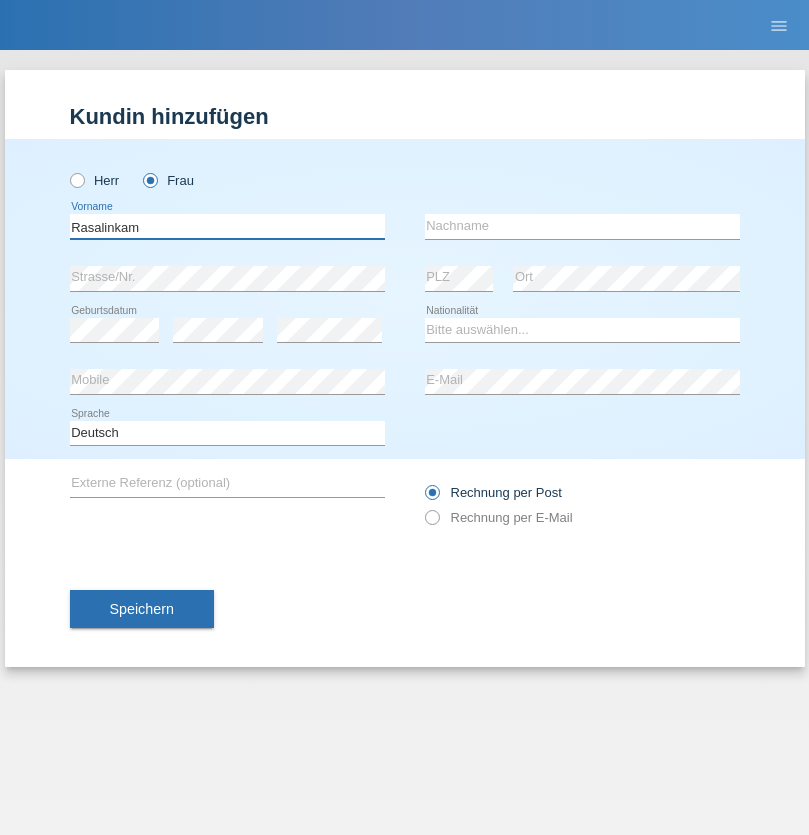 type on "Rasalinkam" 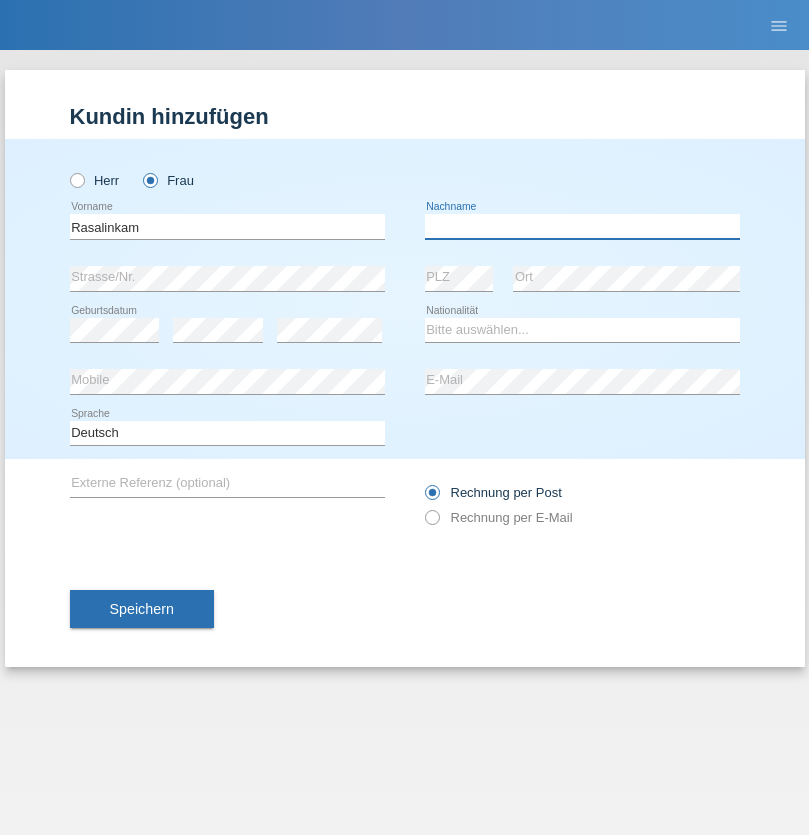 click at bounding box center (582, 226) 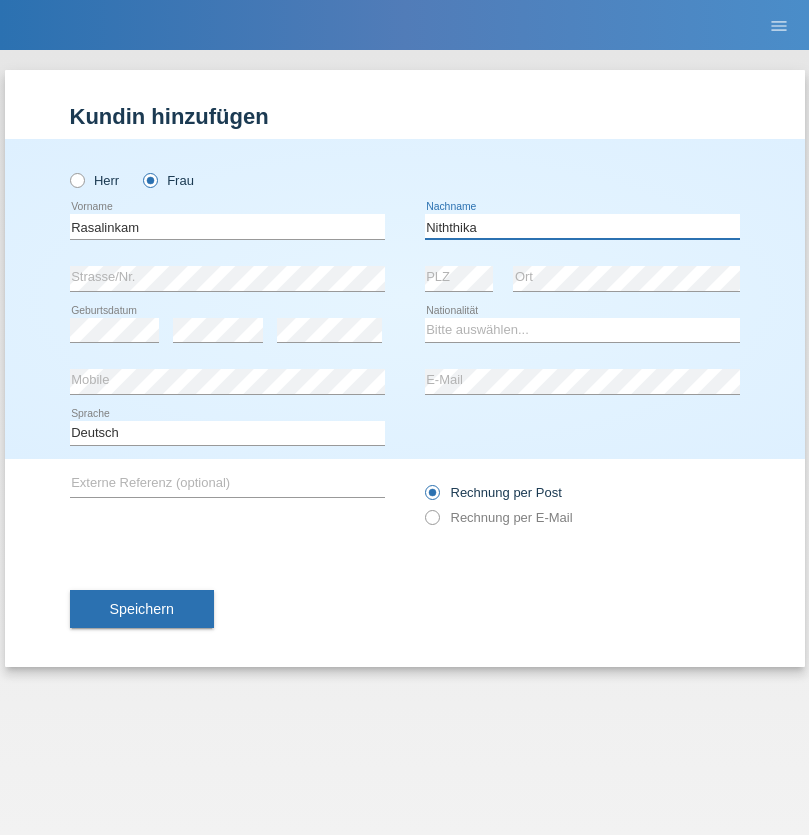 type on "Niththika" 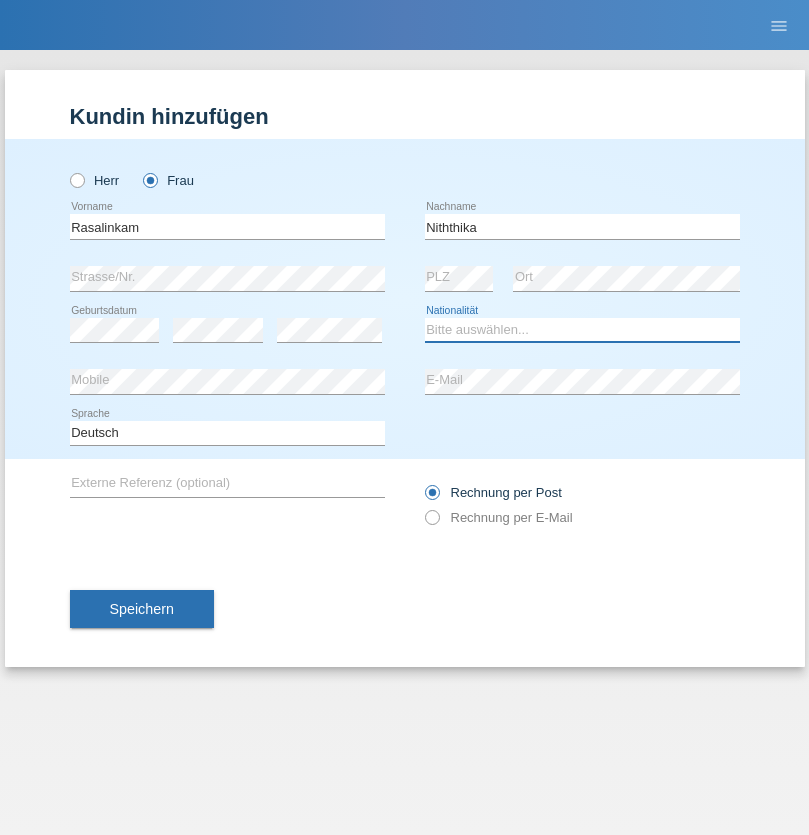 select on "LK" 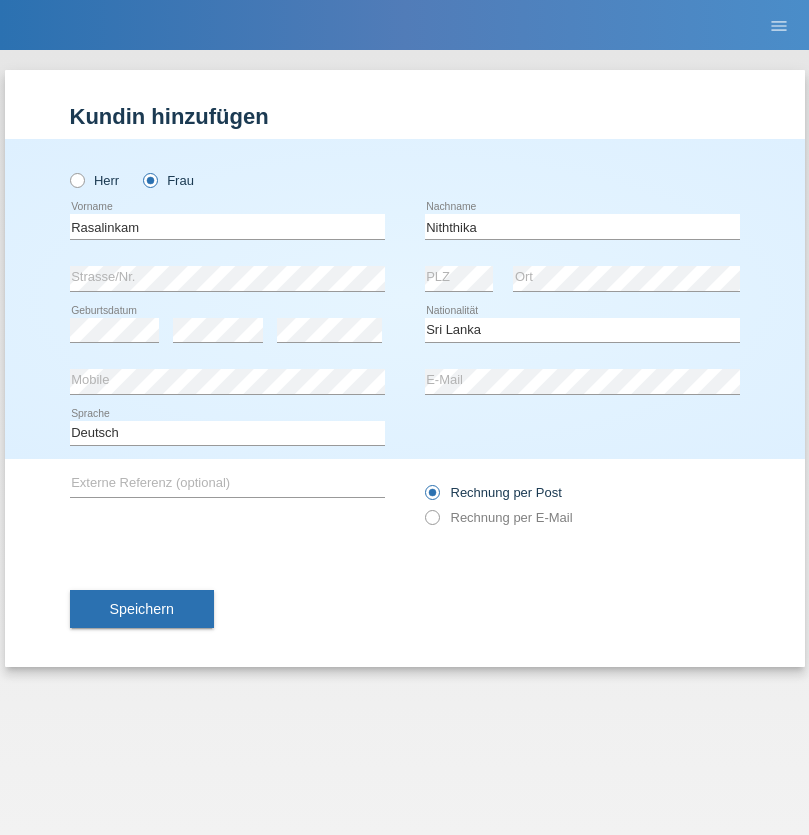 select on "C" 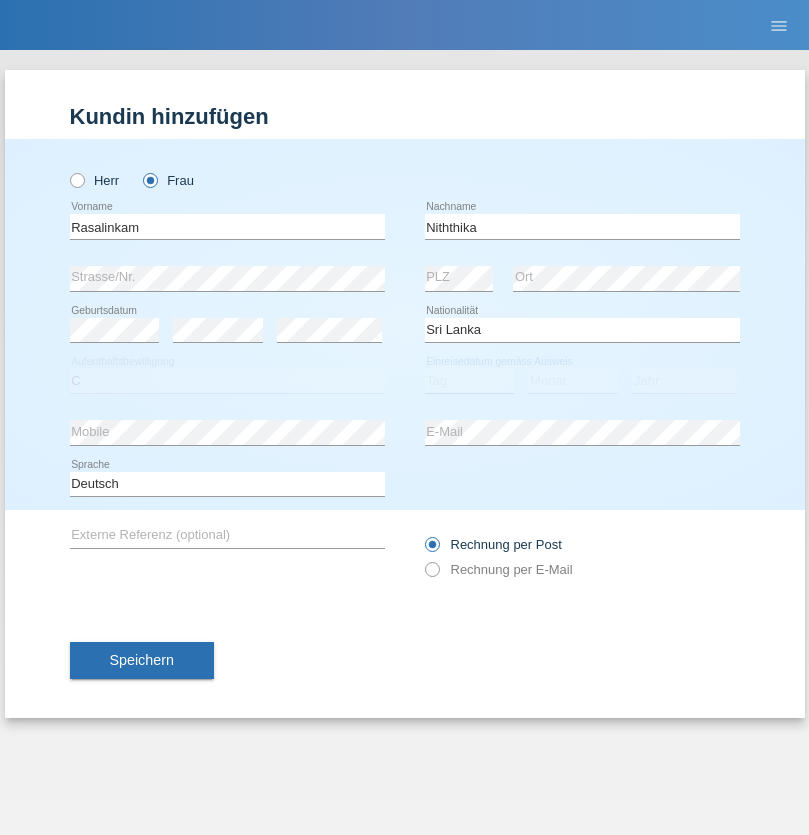select on "04" 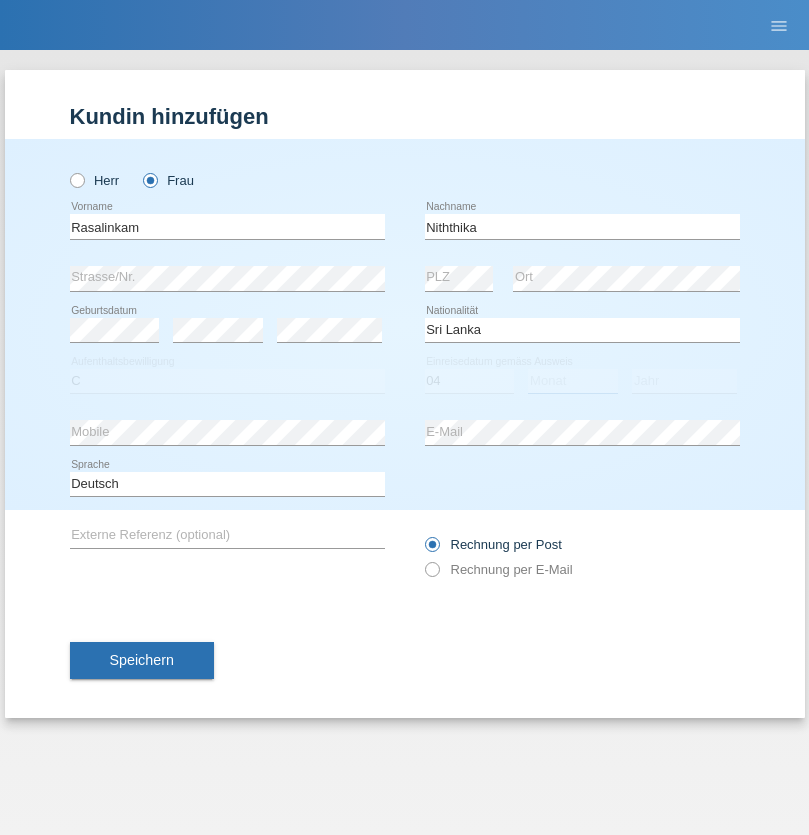 select on "08" 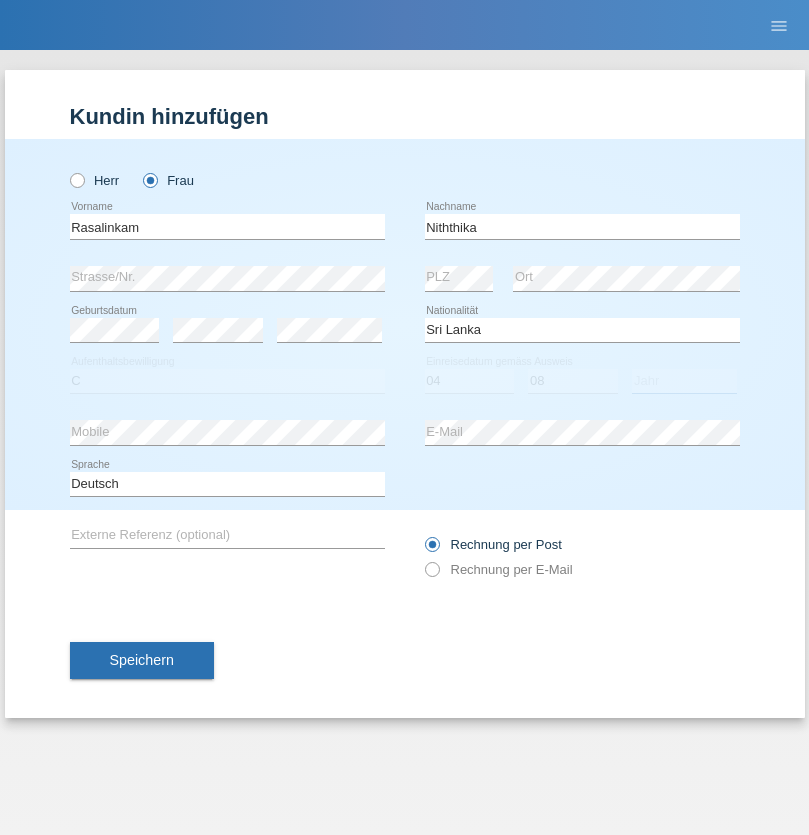 select on "2021" 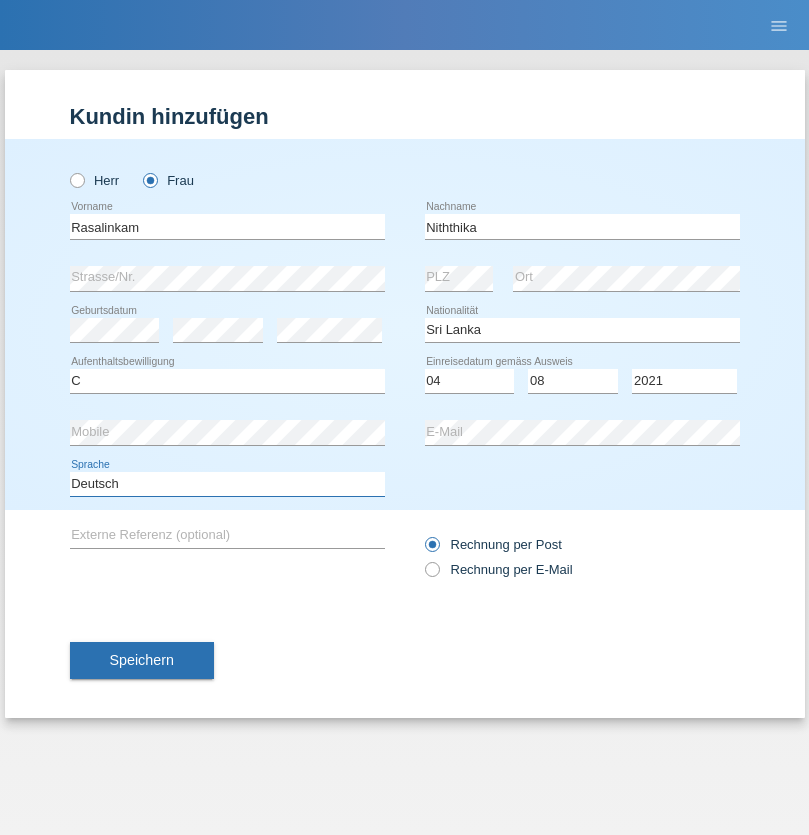 select on "en" 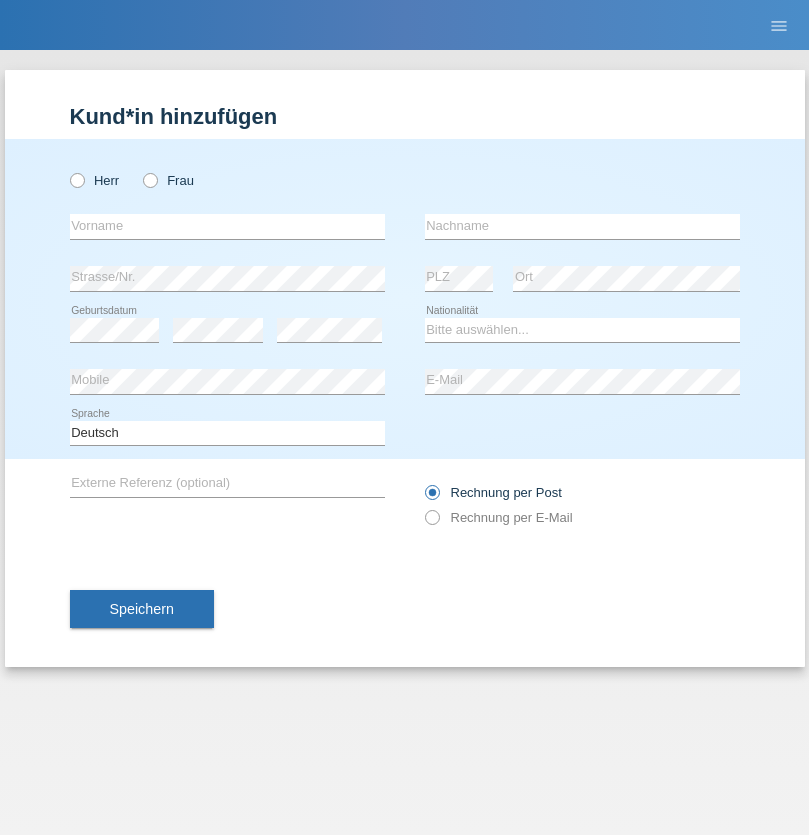 scroll, scrollTop: 0, scrollLeft: 0, axis: both 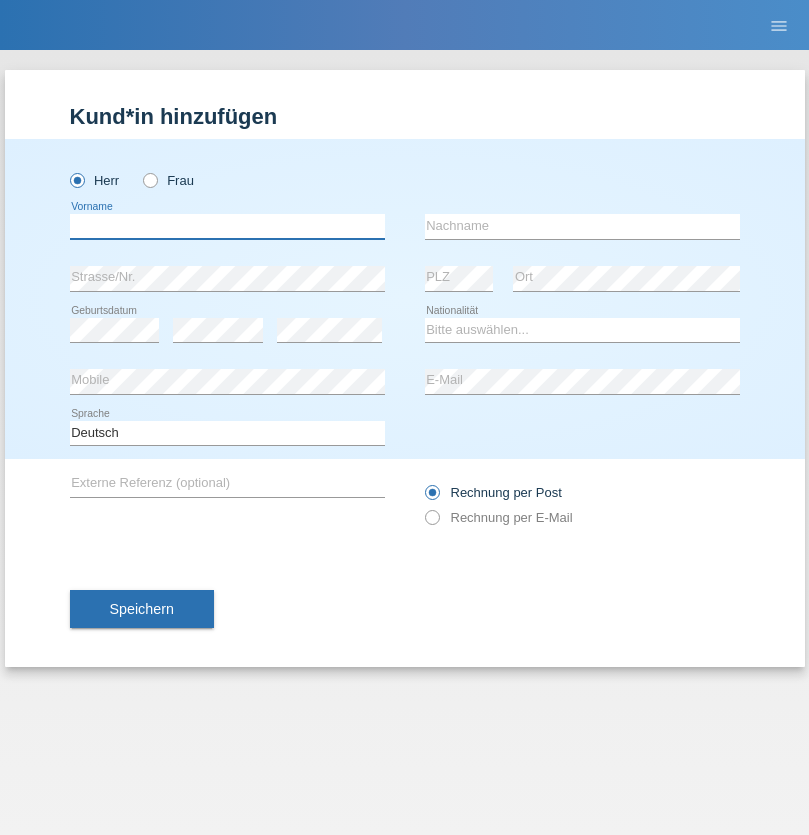 click at bounding box center [227, 226] 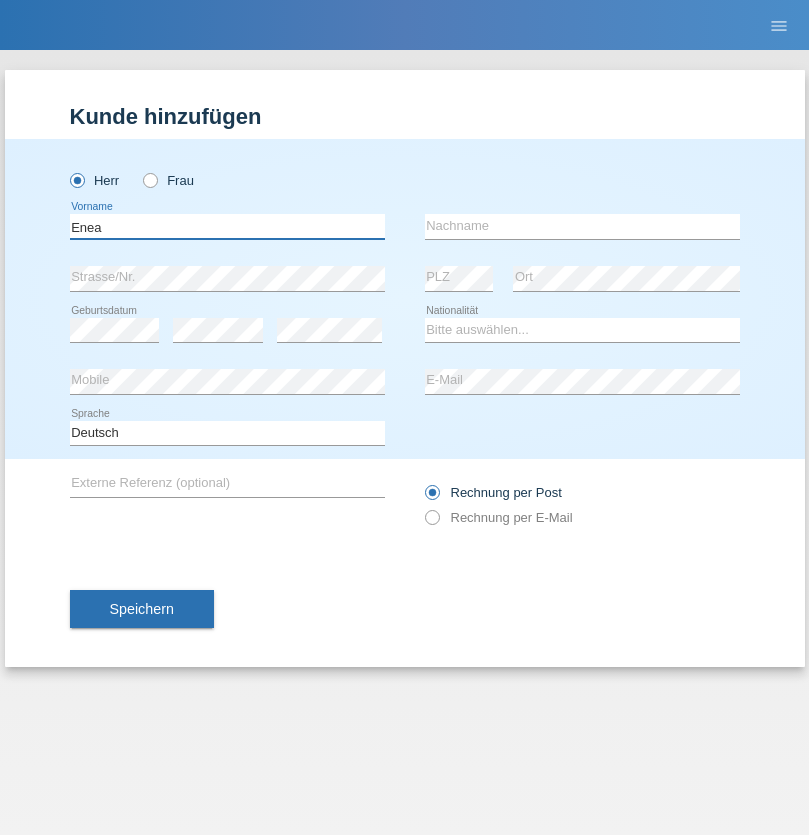type on "Enea" 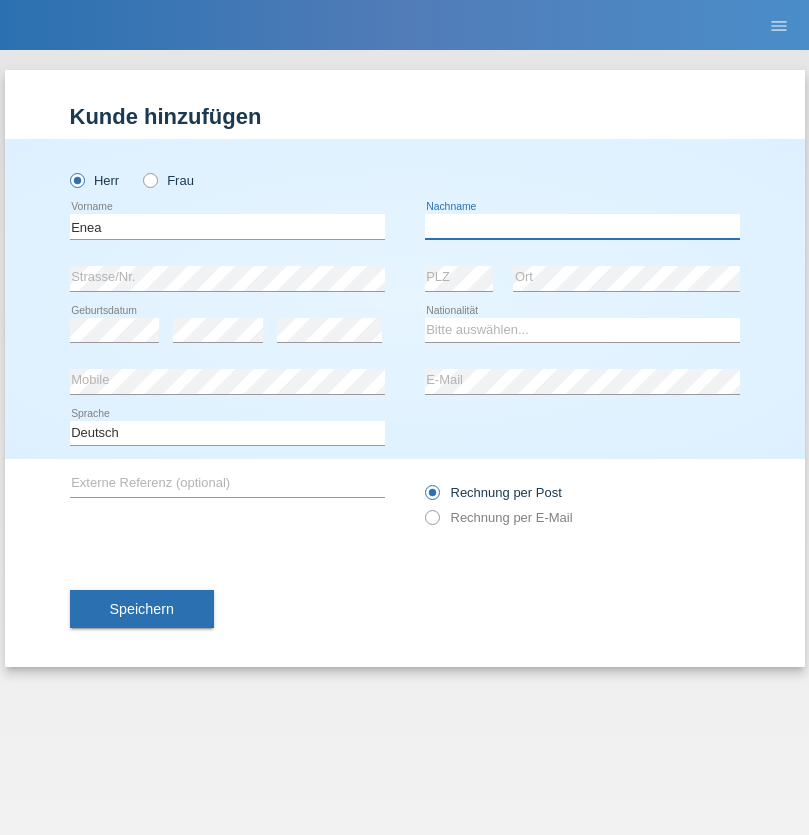 click at bounding box center [582, 226] 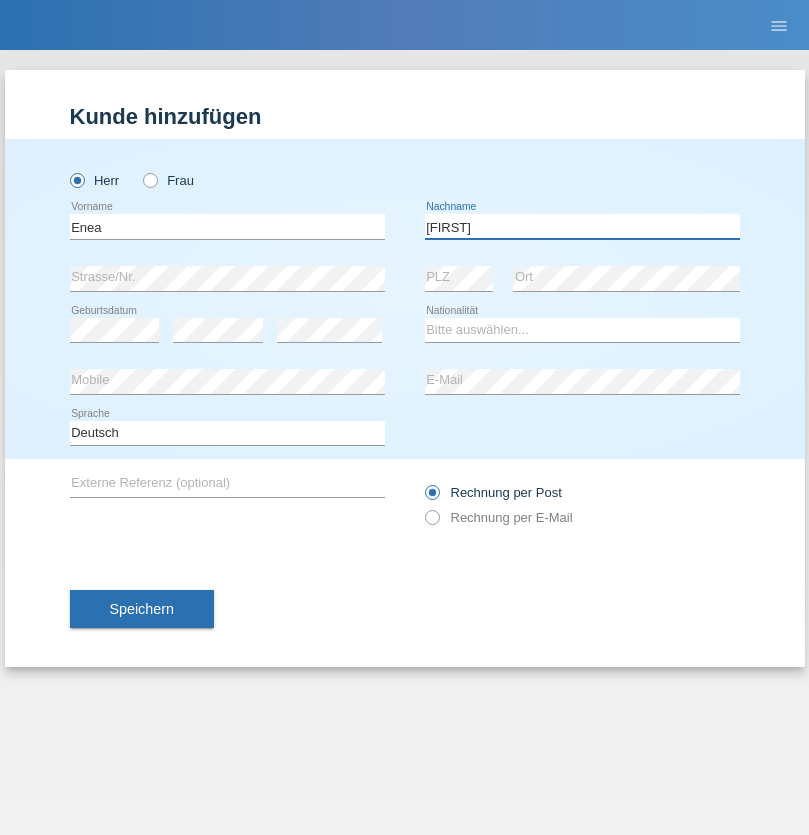type on "[FIRST]" 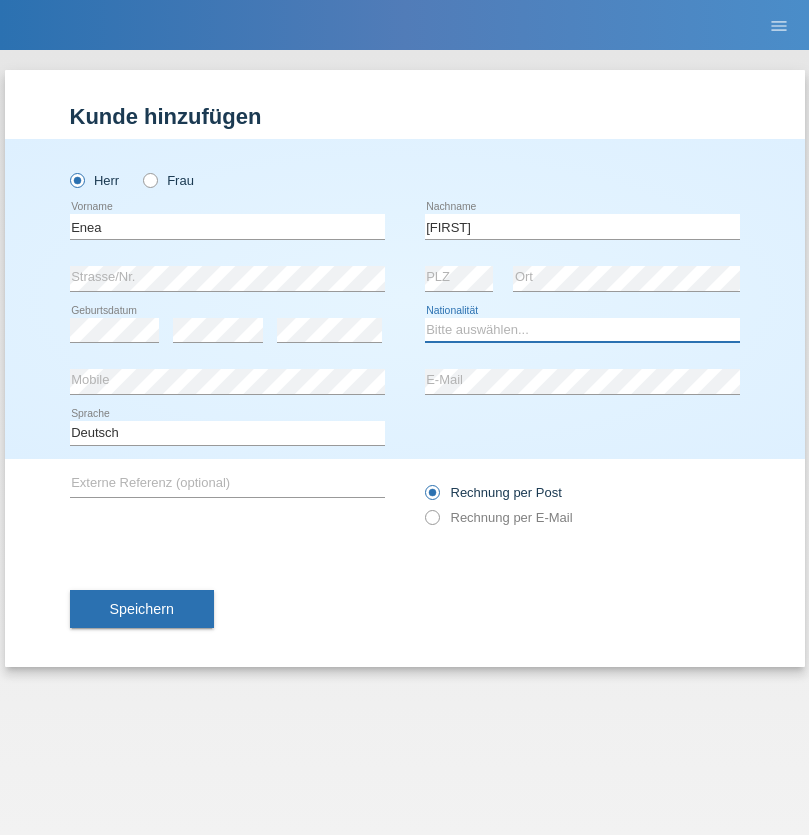 select on "OM" 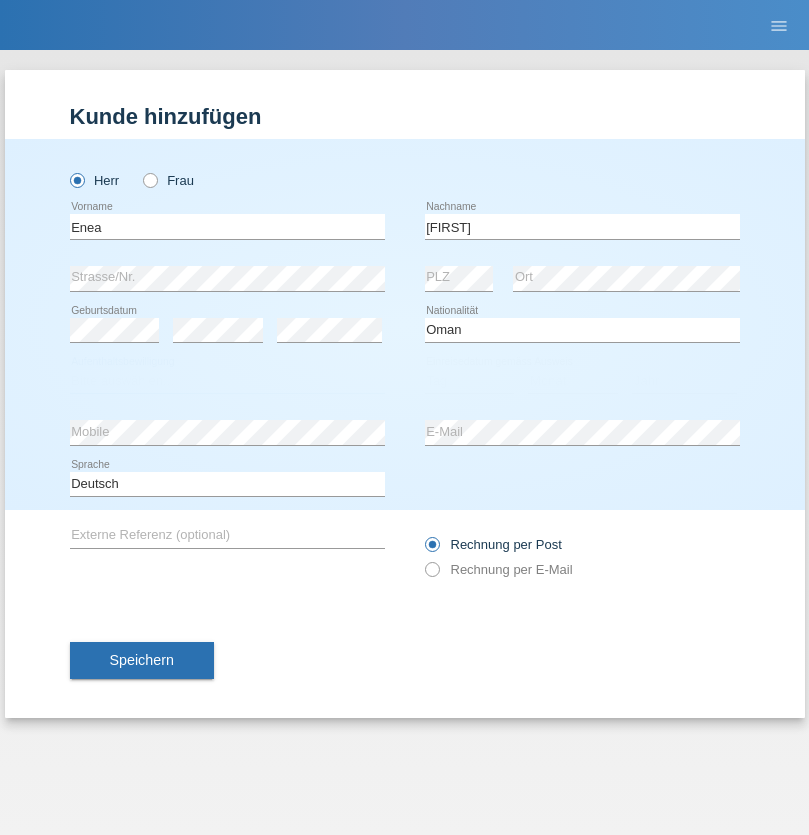 select on "C" 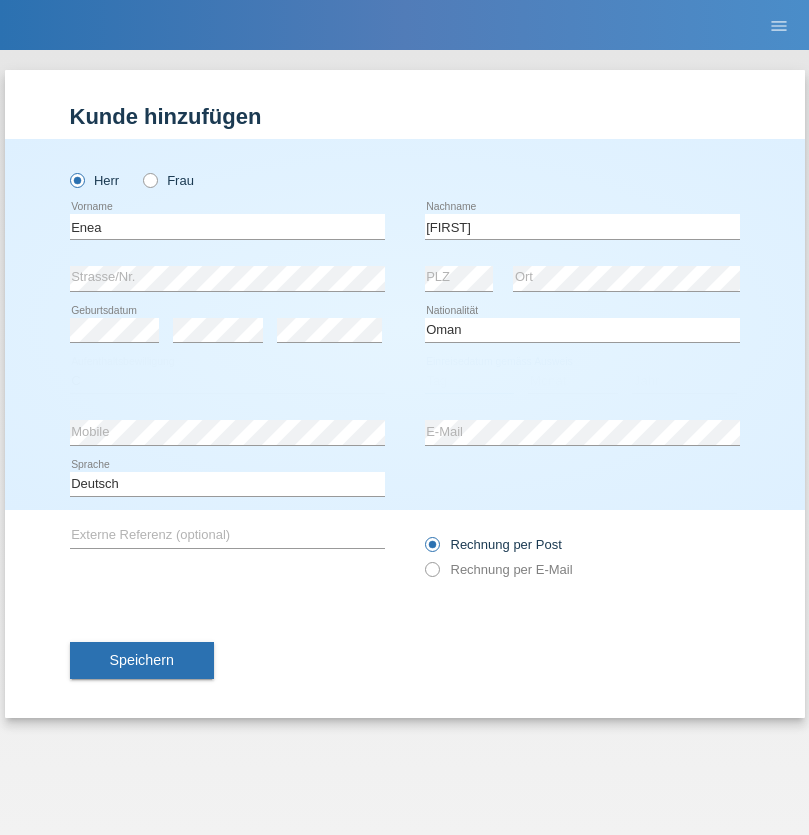 select on "17" 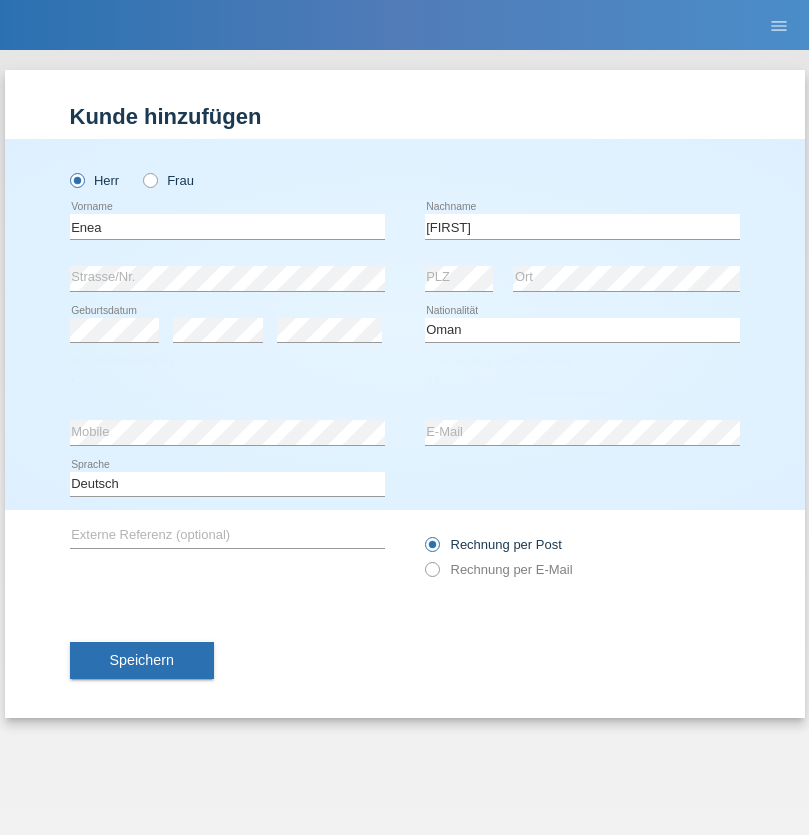 select on "06" 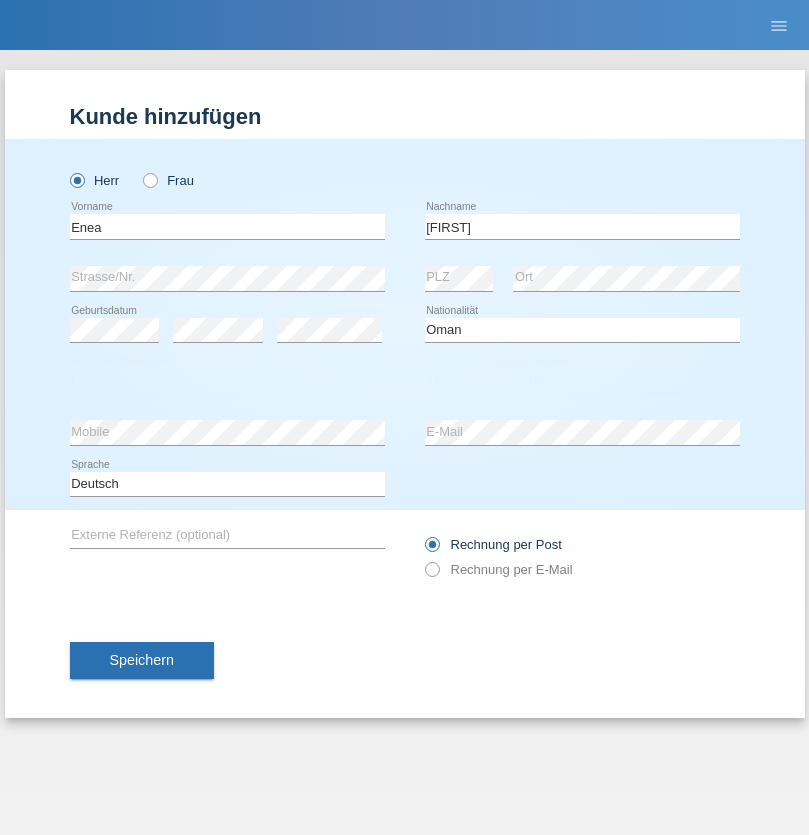 select on "2021" 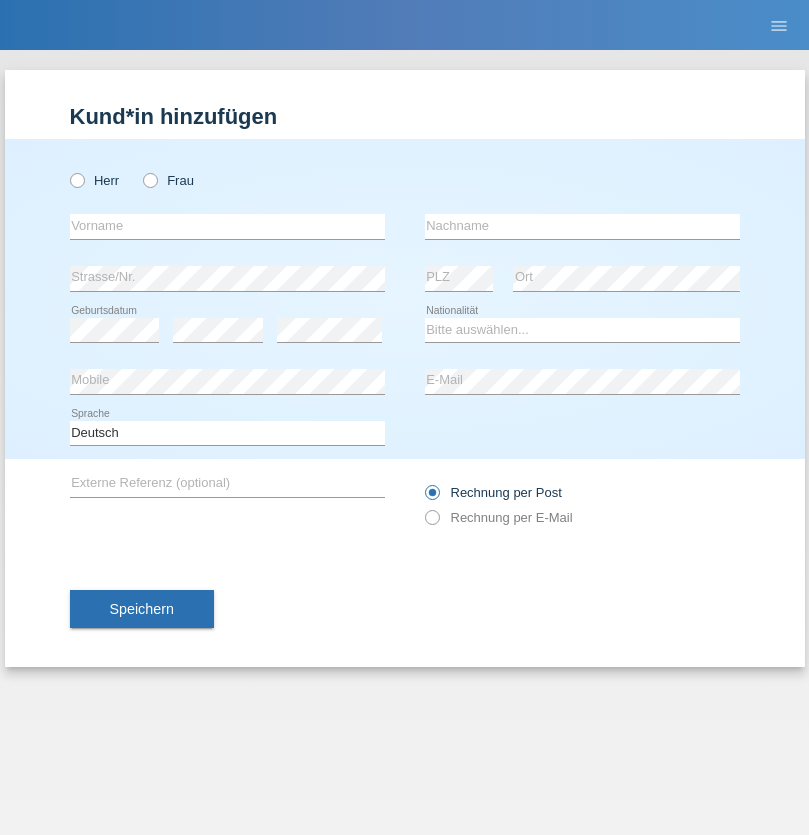 scroll, scrollTop: 0, scrollLeft: 0, axis: both 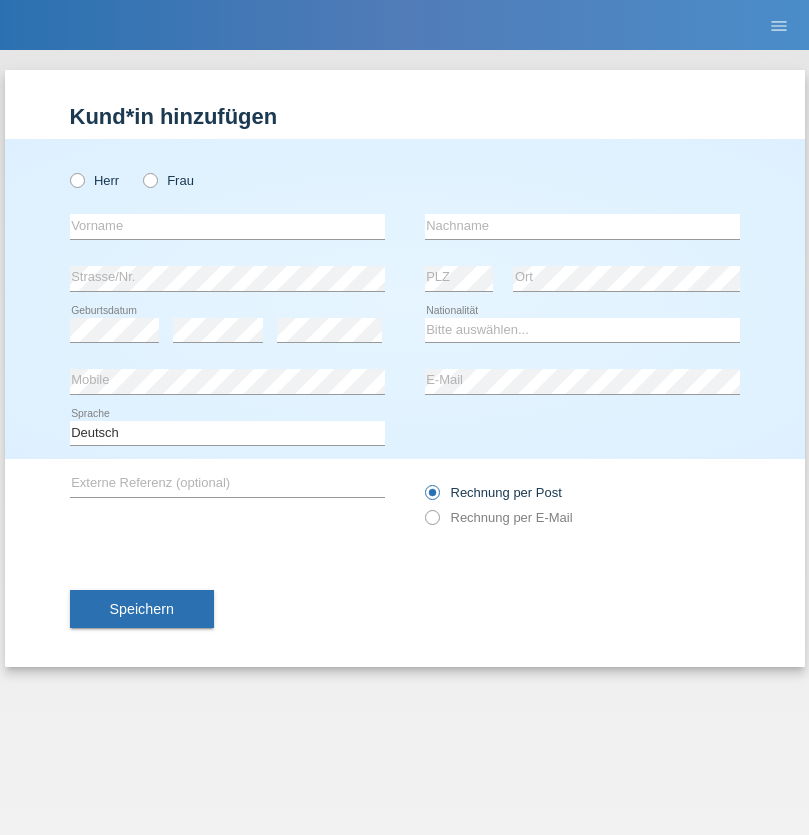 radio on "true" 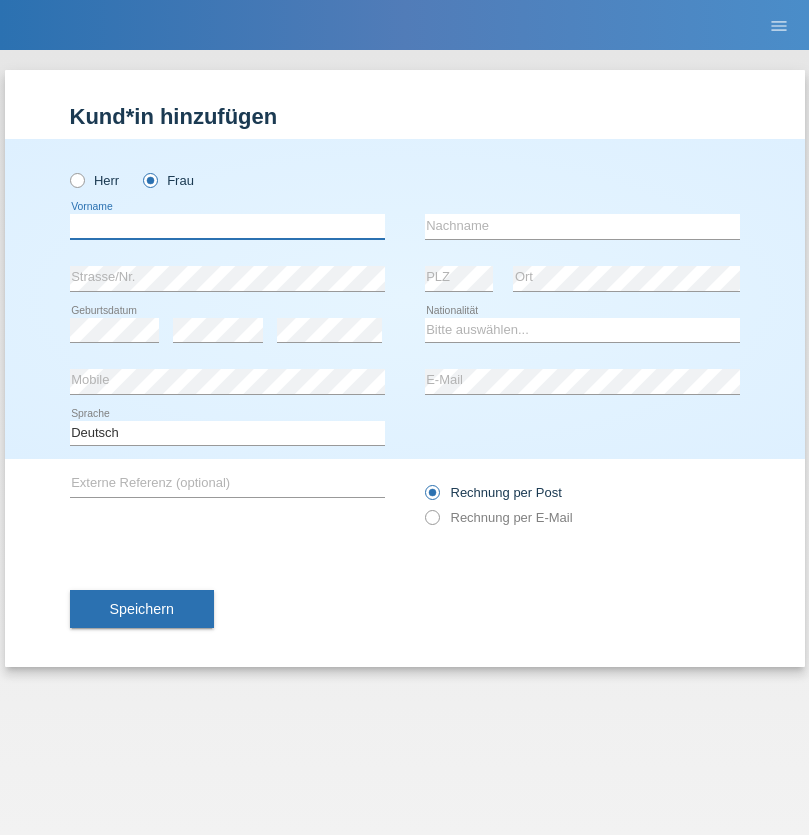 click at bounding box center (227, 226) 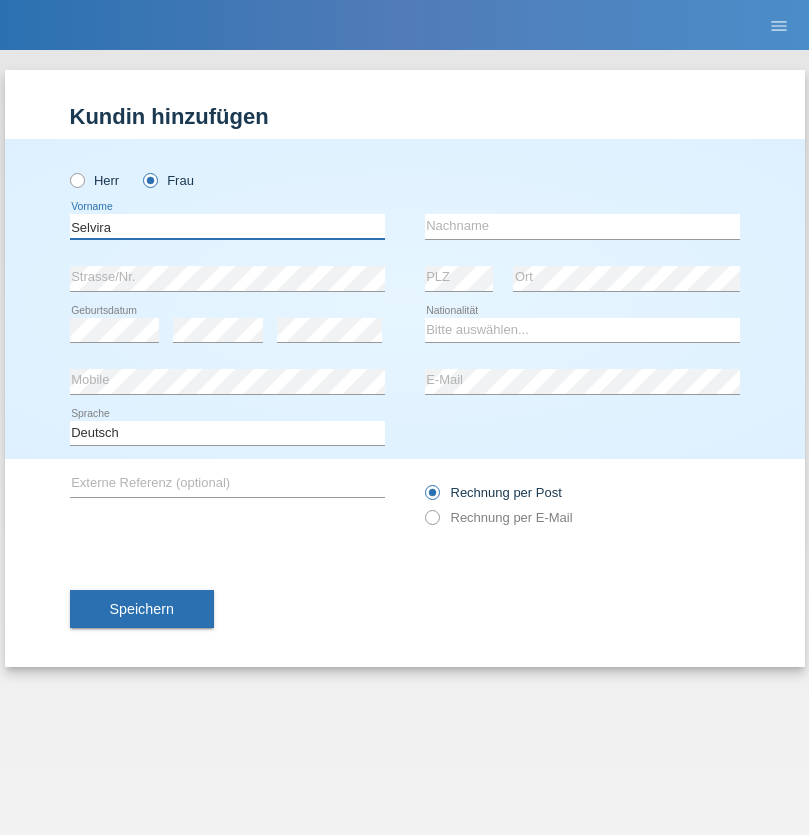 type on "Selvira" 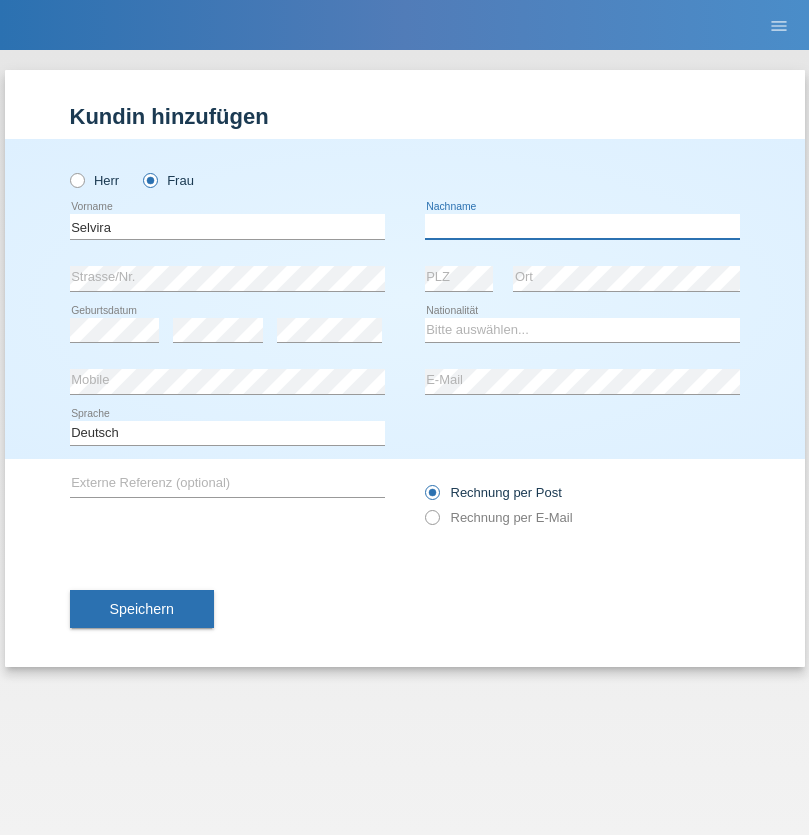 click at bounding box center (582, 226) 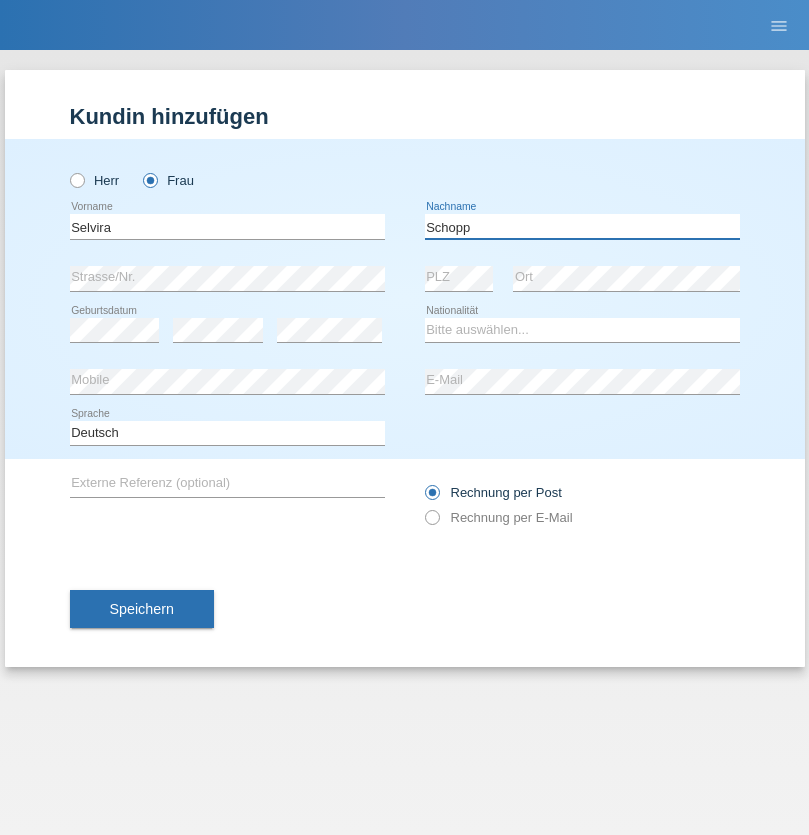 type on "Schopp" 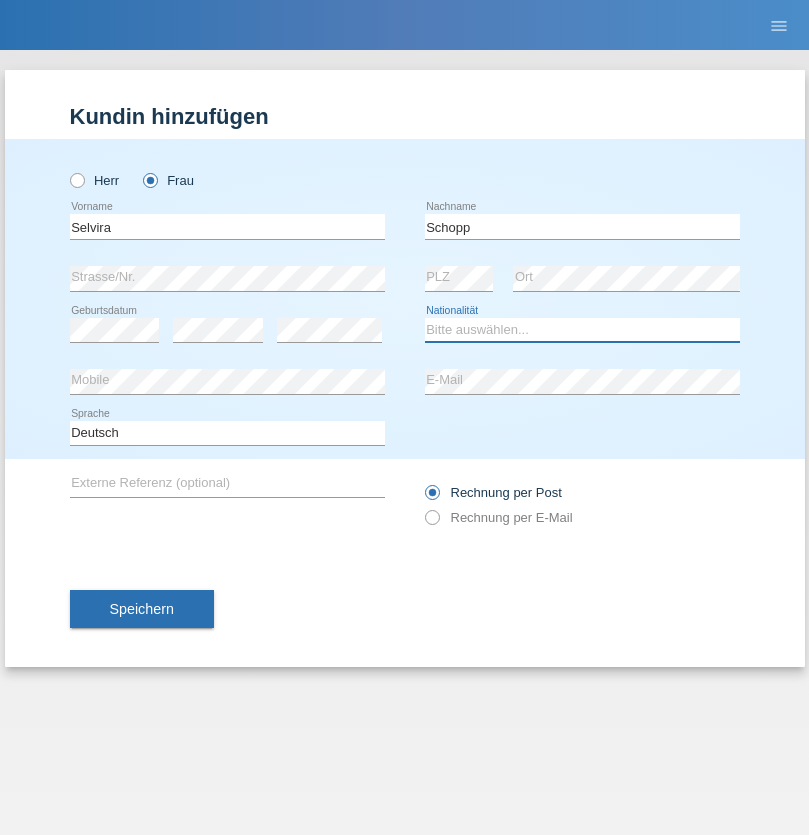 select on "CH" 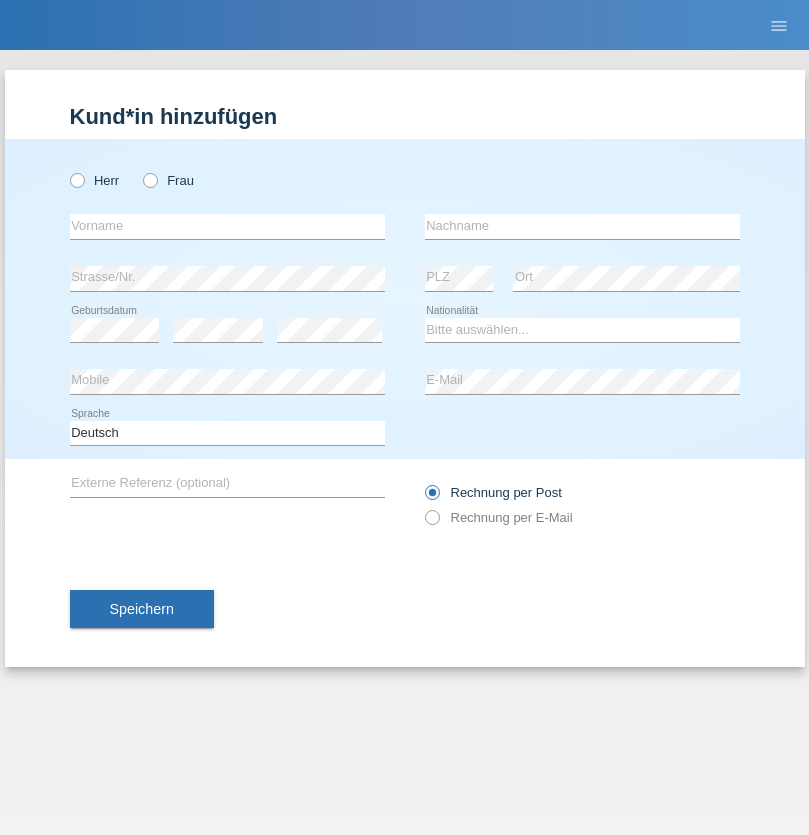 scroll, scrollTop: 0, scrollLeft: 0, axis: both 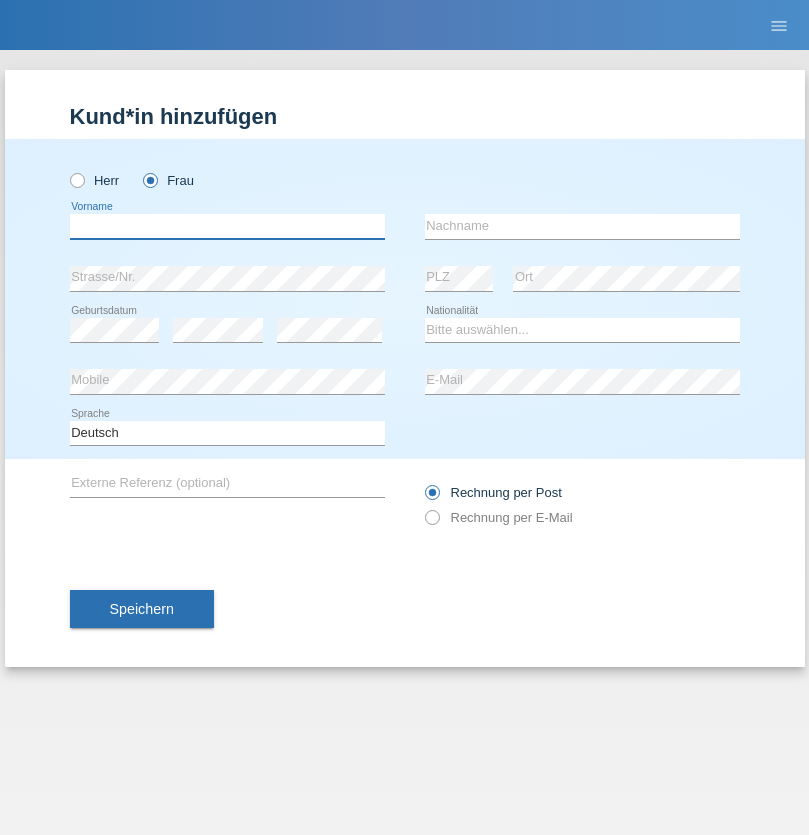 click at bounding box center (227, 226) 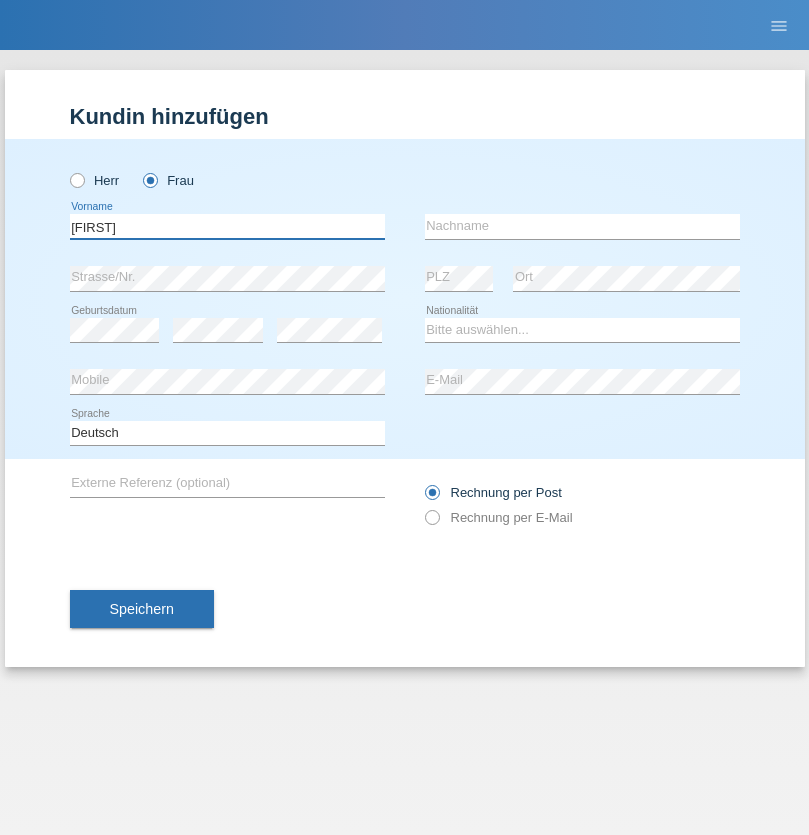 type on "MICHAELA" 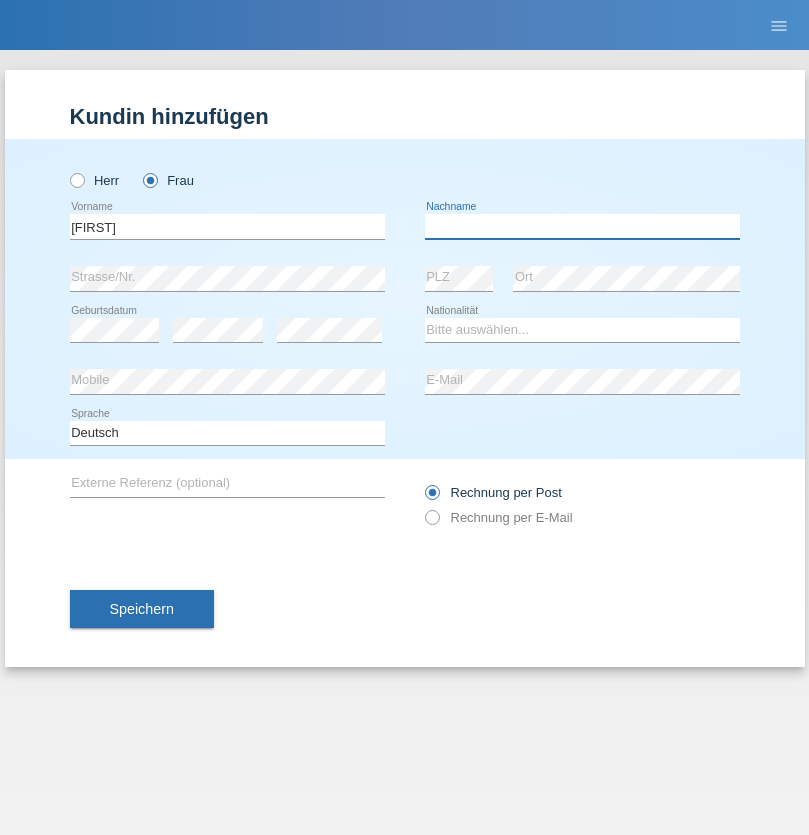 click at bounding box center [582, 226] 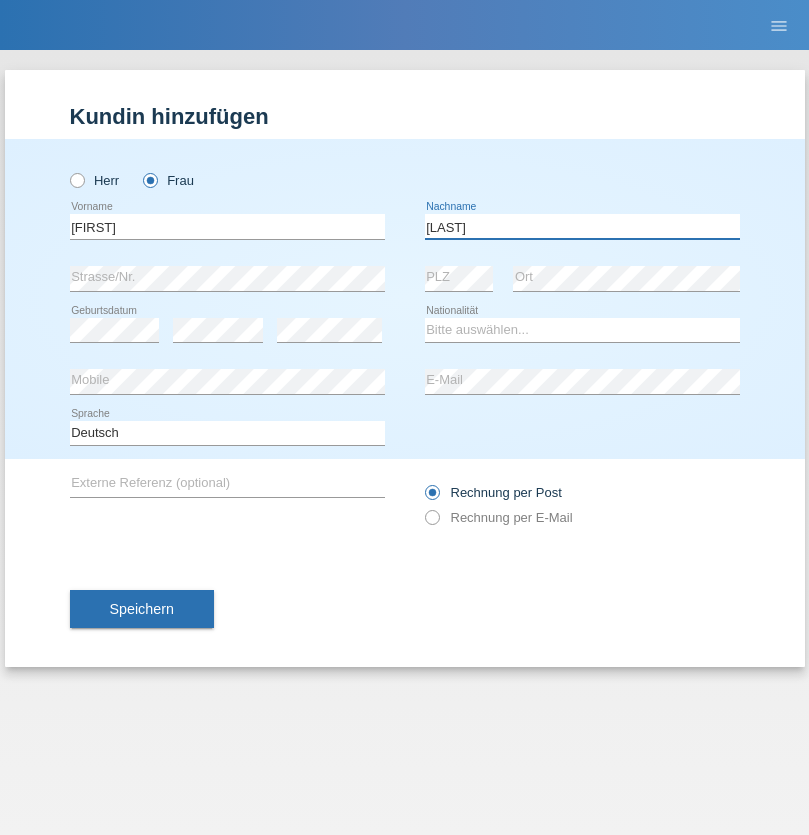type on "BERNATOVA" 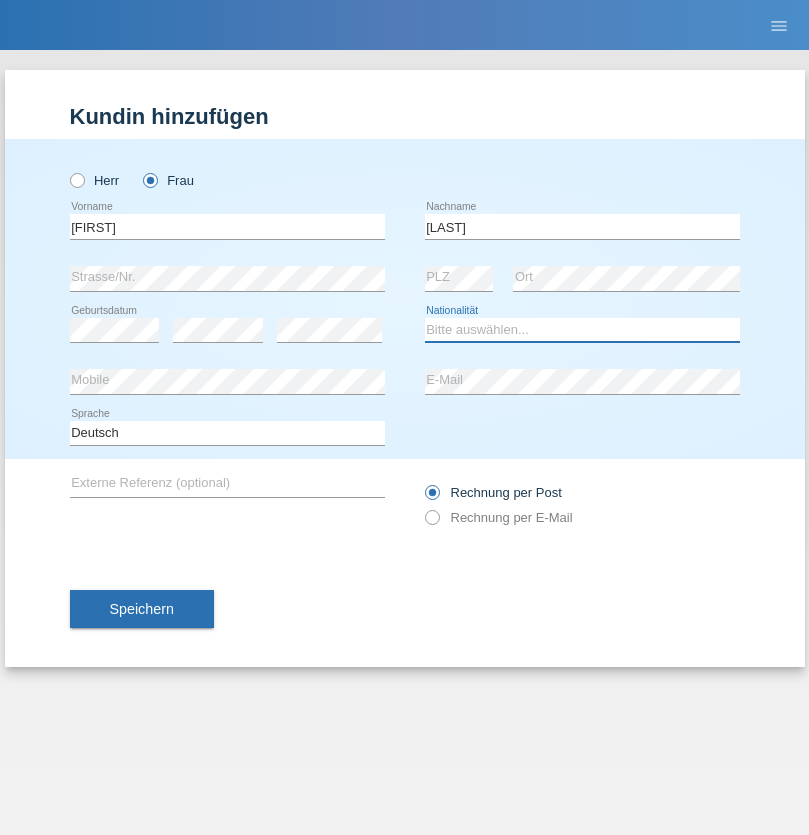 select on "SK" 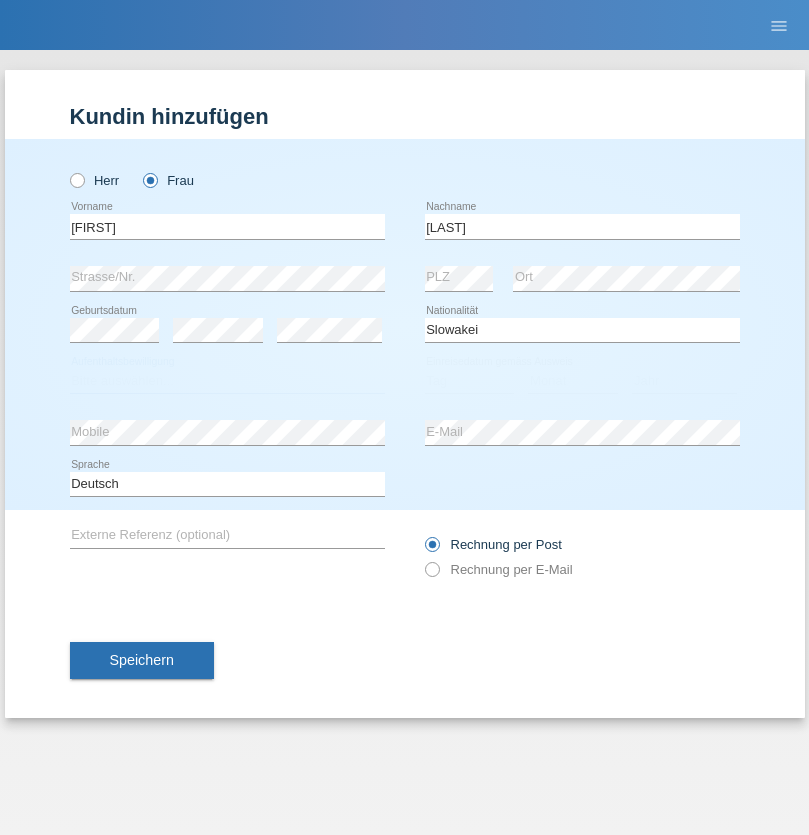 select on "C" 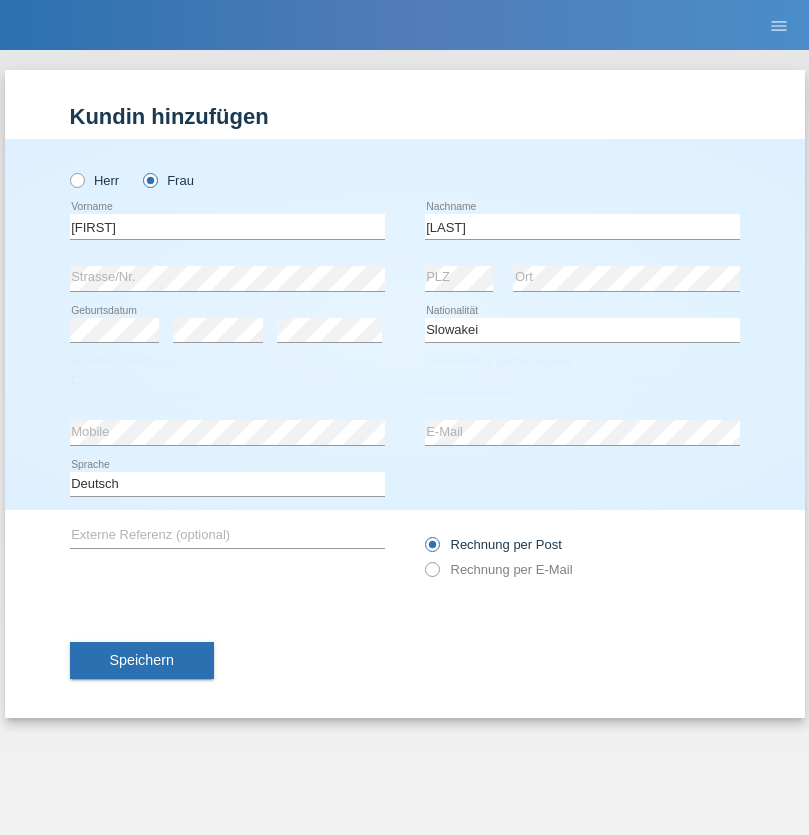 select on "05" 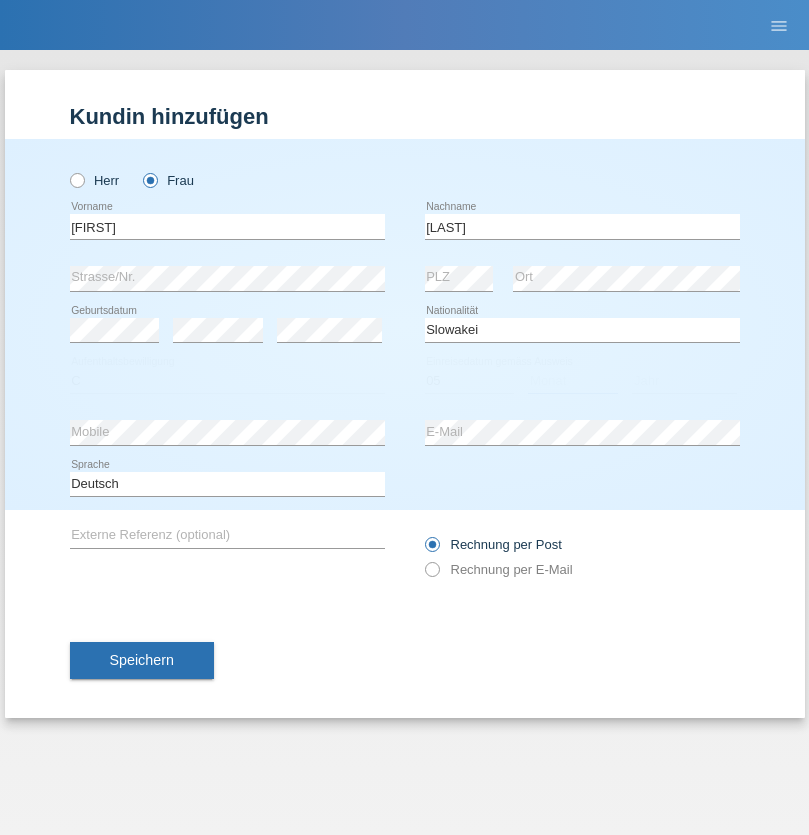 select on "04" 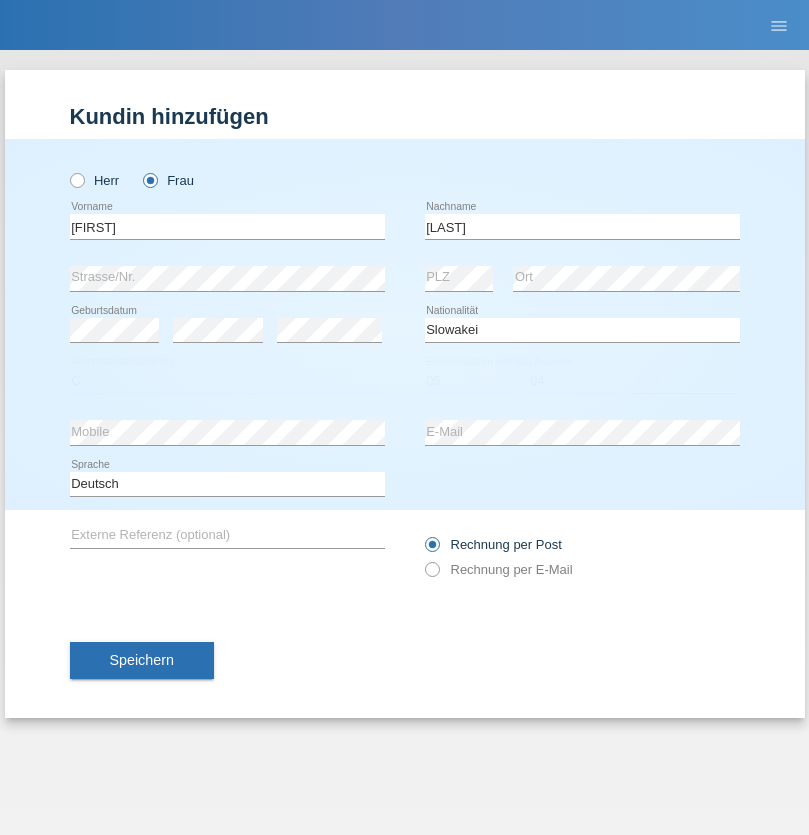 select on "2014" 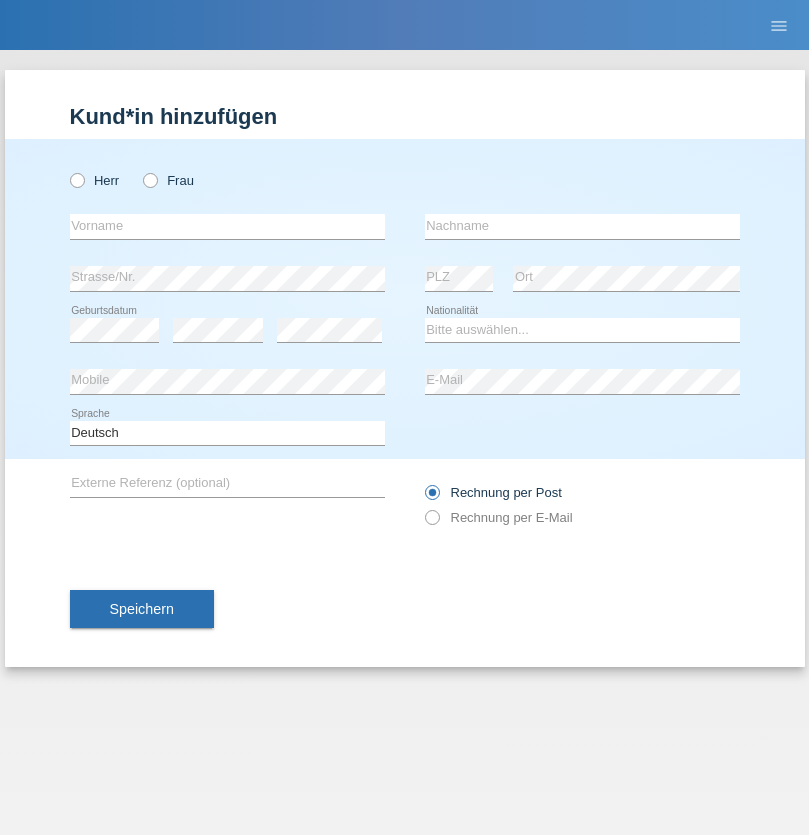 scroll, scrollTop: 0, scrollLeft: 0, axis: both 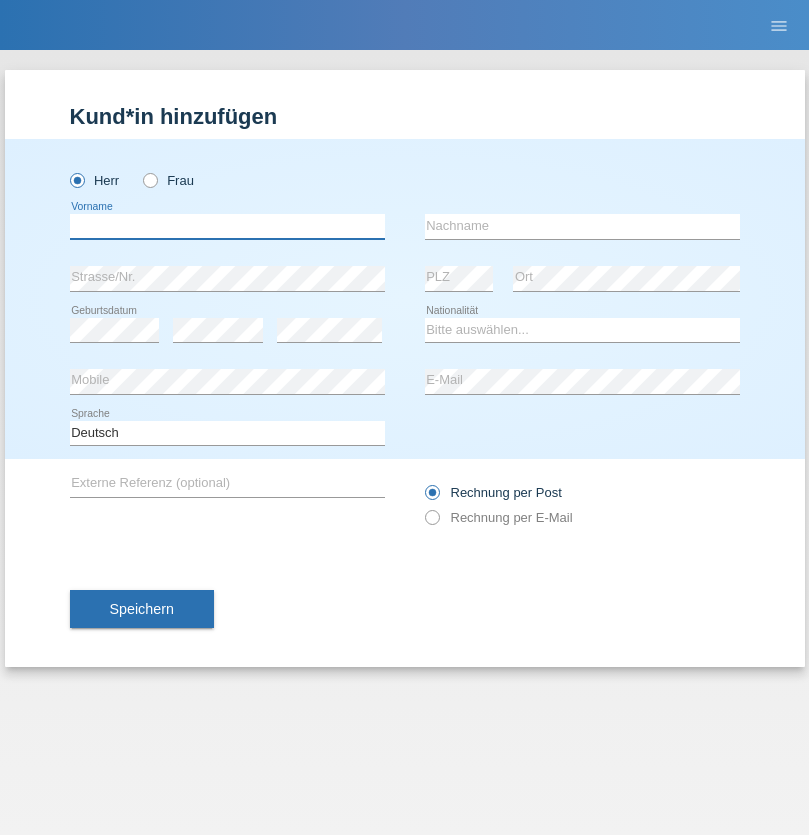 click at bounding box center [227, 226] 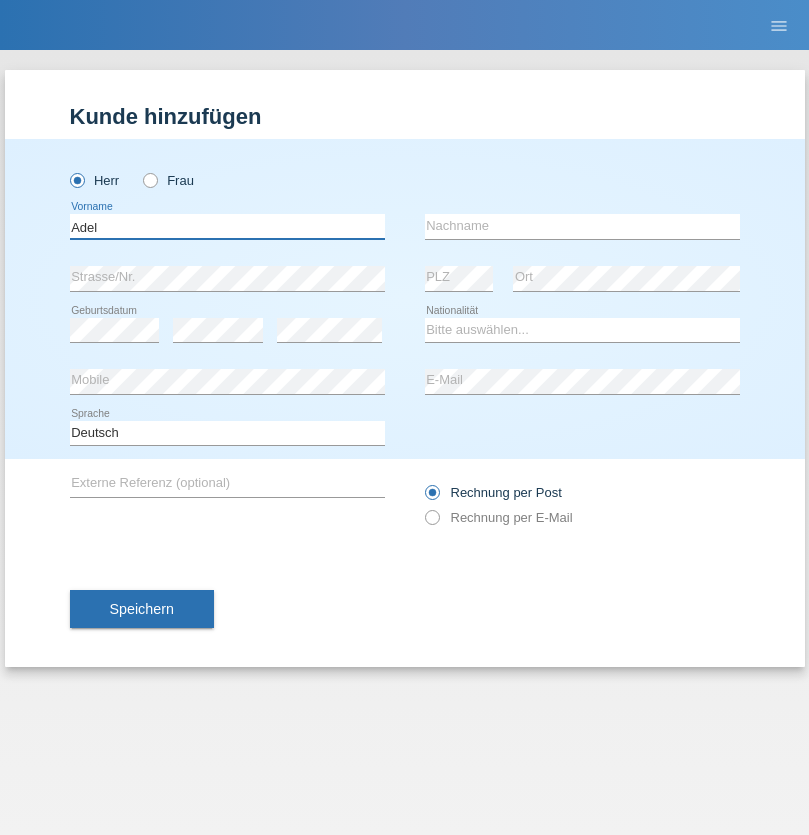 type on "Adel" 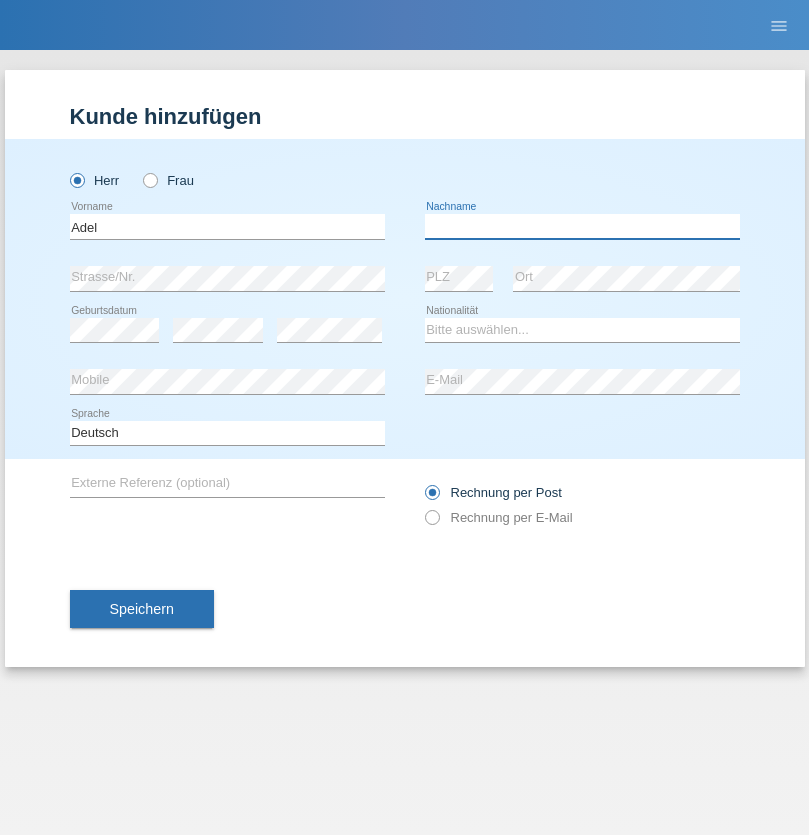 click at bounding box center (582, 226) 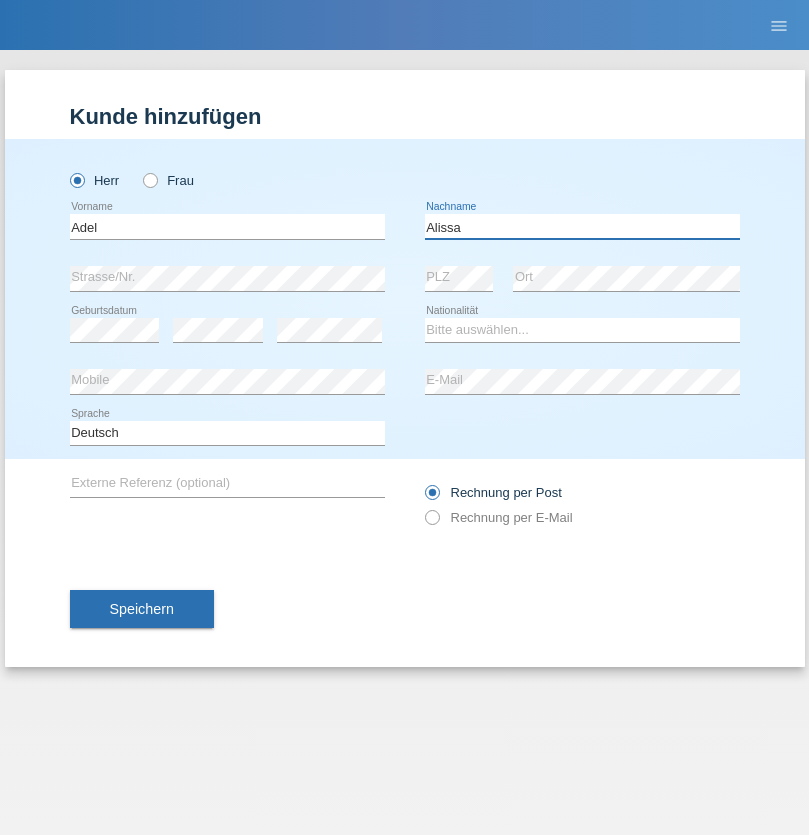 type on "Alissa" 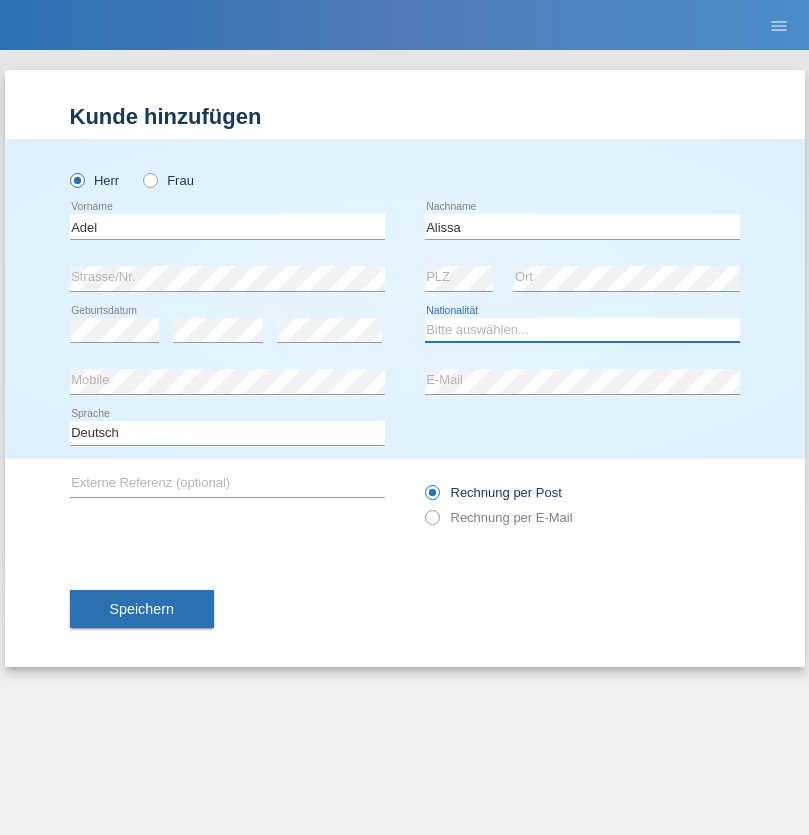 select on "SY" 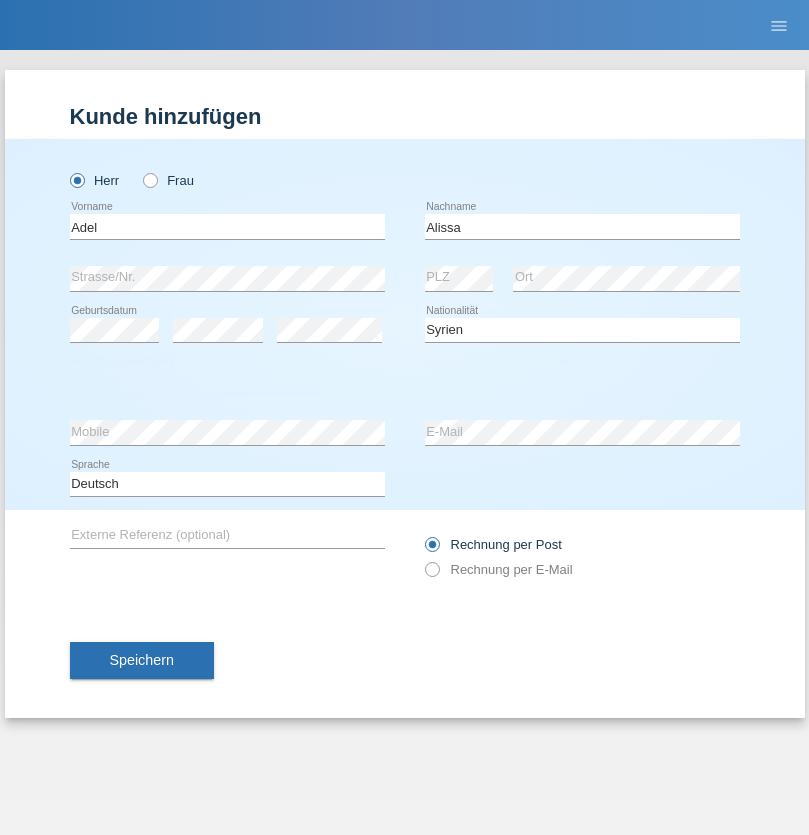 select on "C" 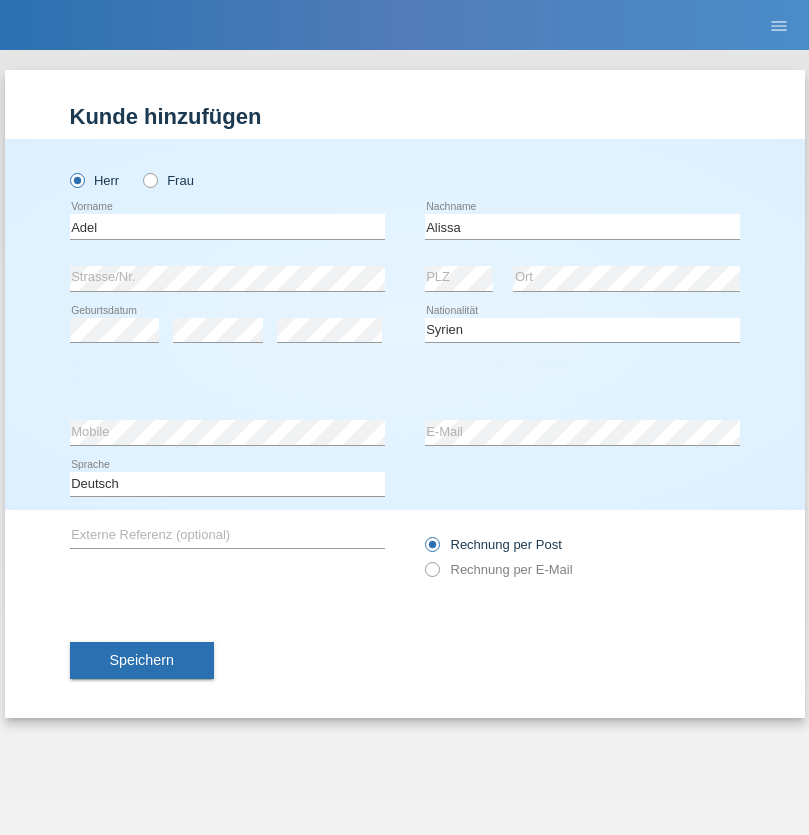 select on "20" 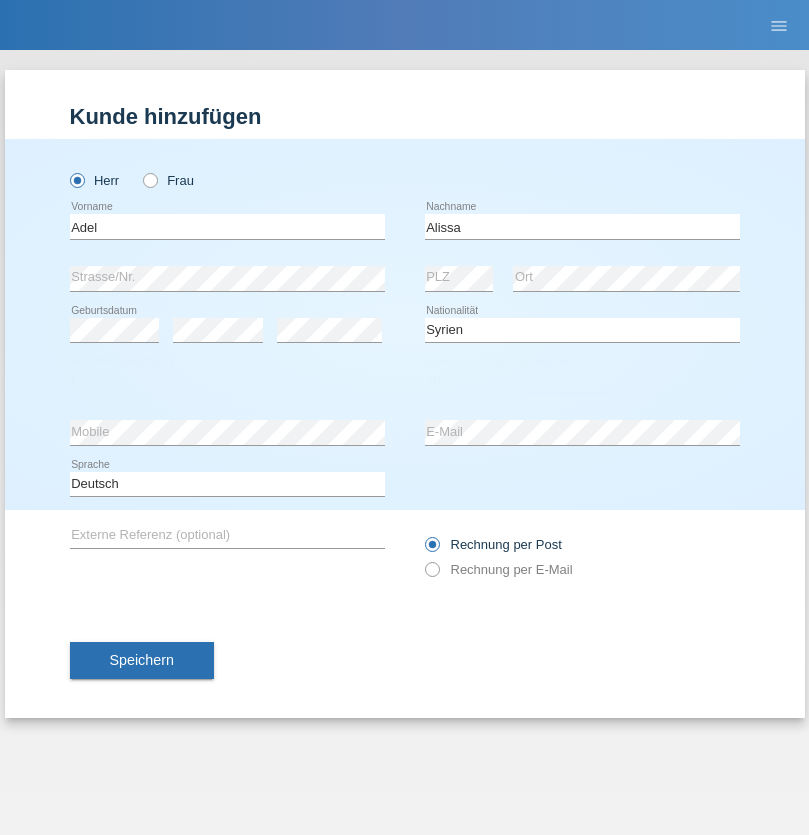 select on "09" 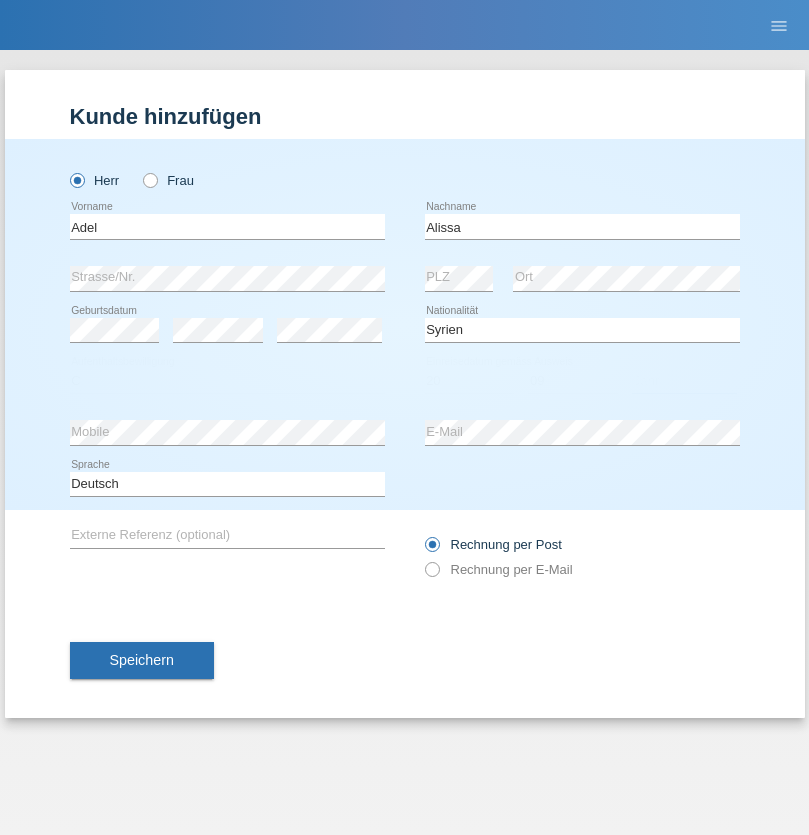 select on "2018" 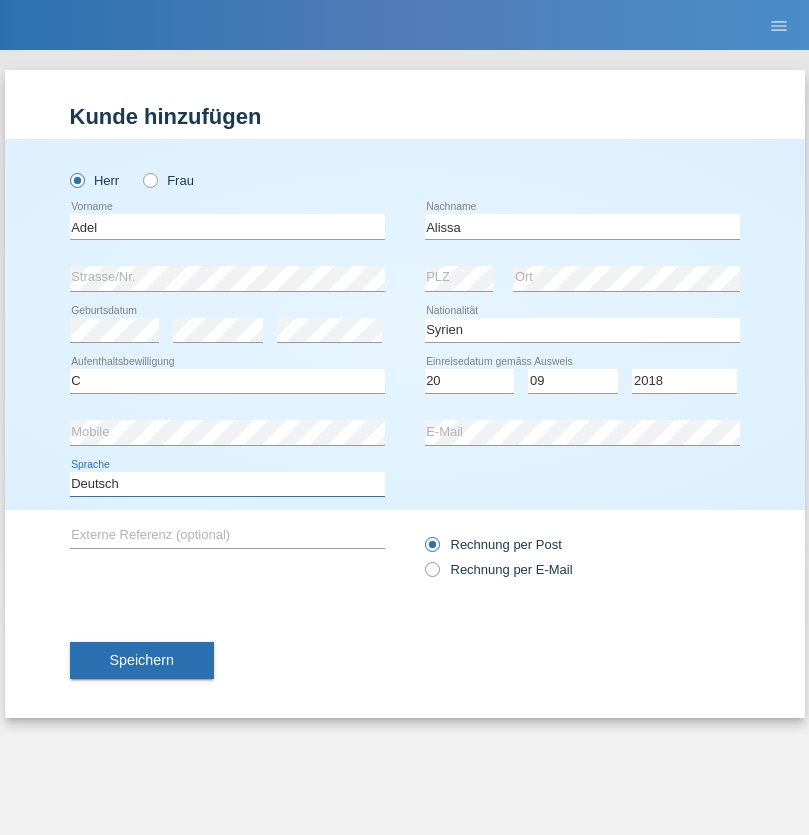 select on "en" 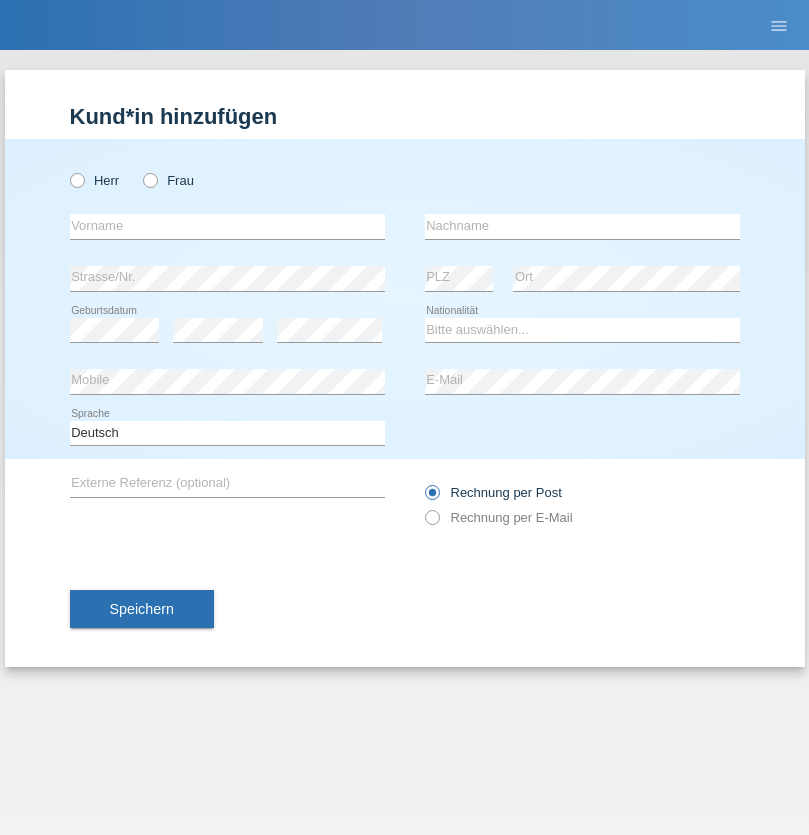 scroll, scrollTop: 0, scrollLeft: 0, axis: both 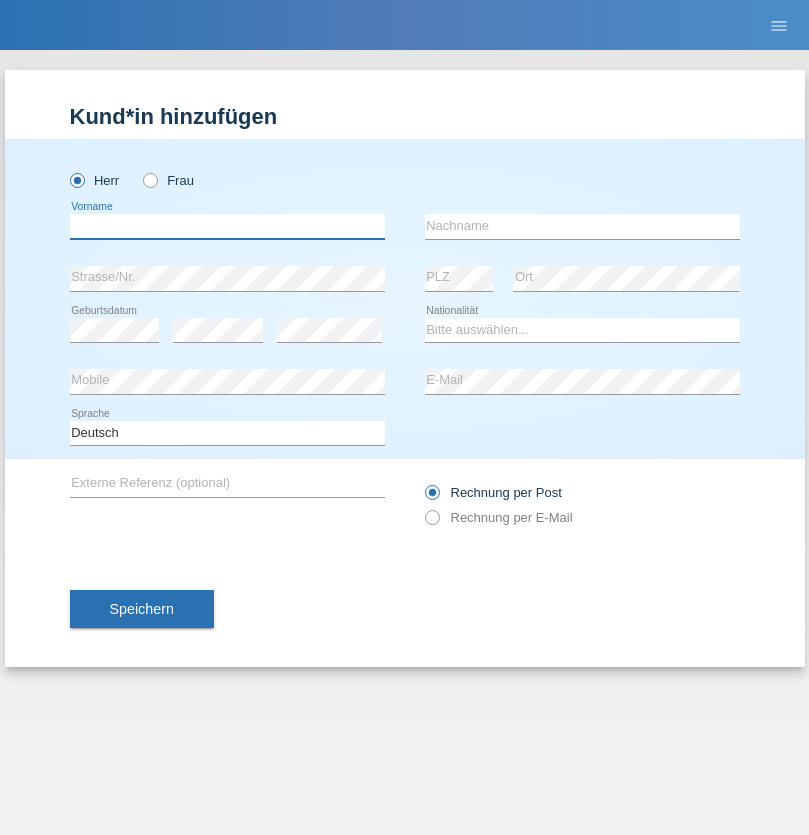 click at bounding box center [227, 226] 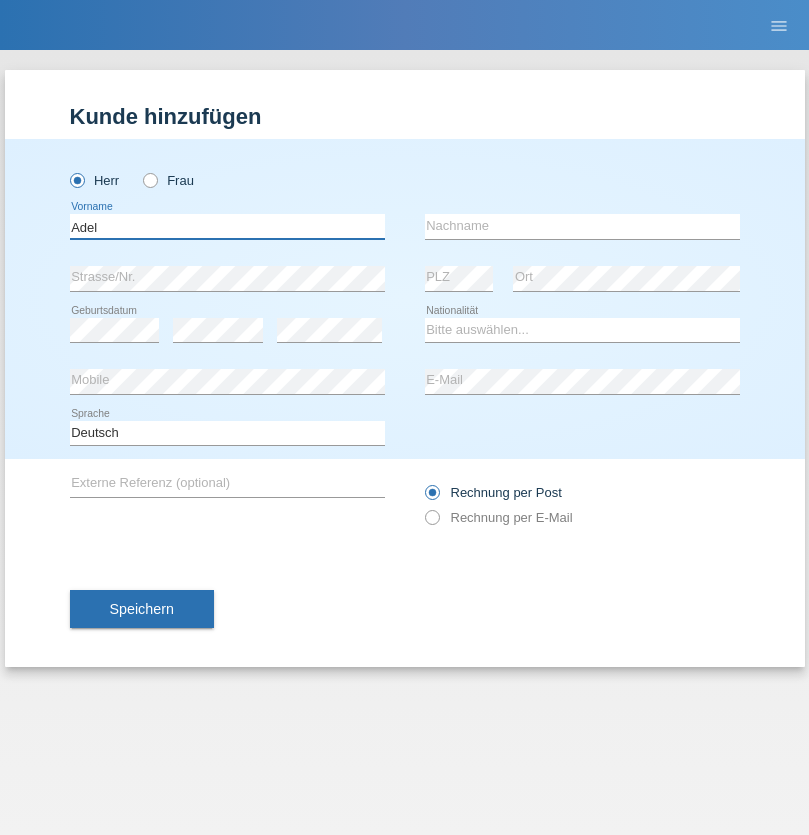 type on "Adel" 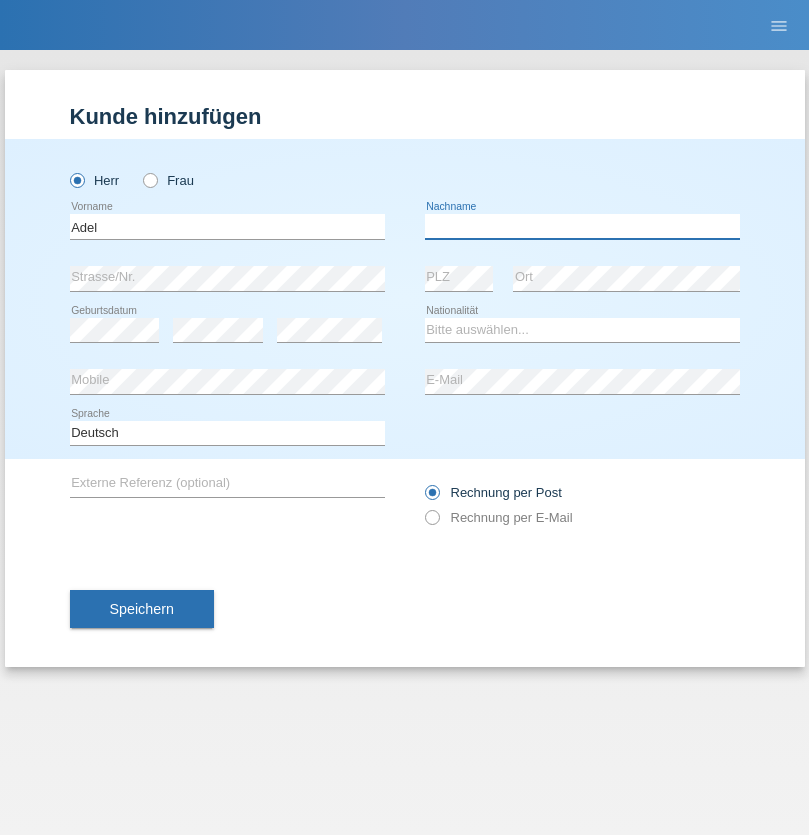 click at bounding box center (582, 226) 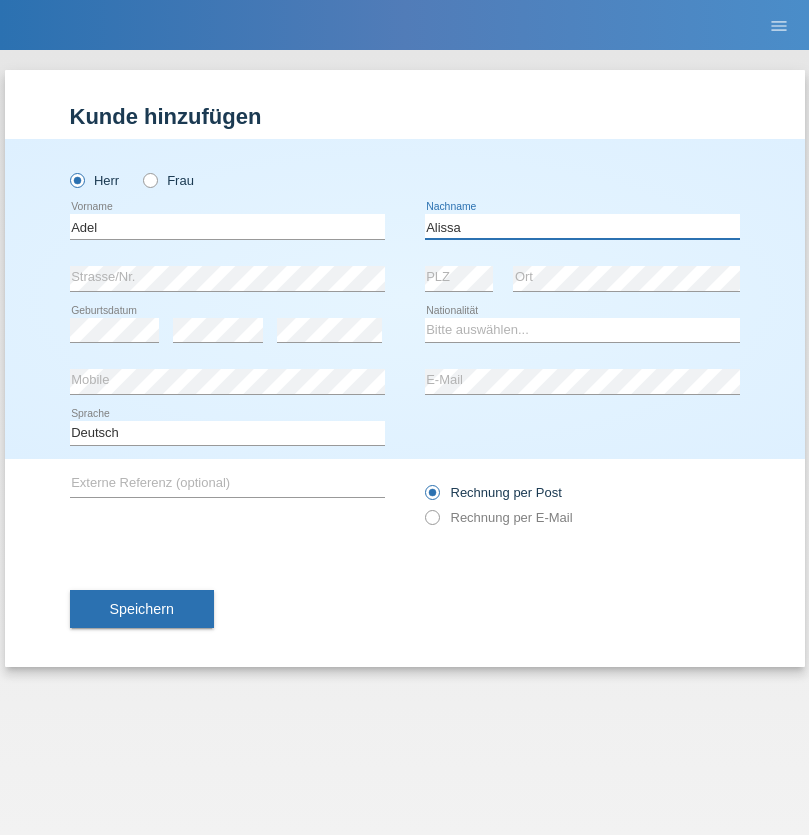 type on "Alissa" 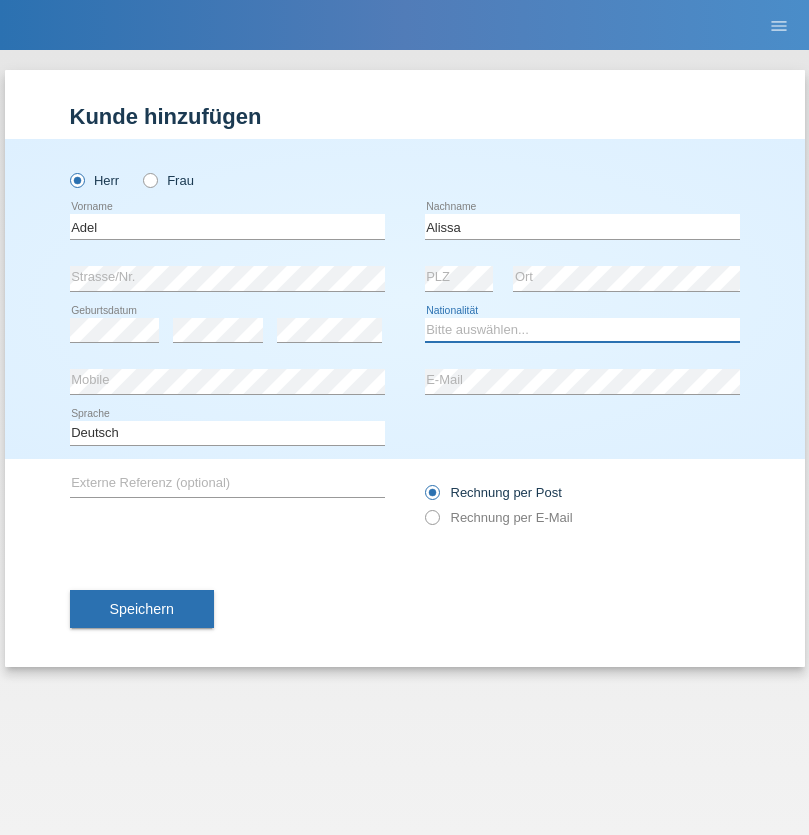 select on "SY" 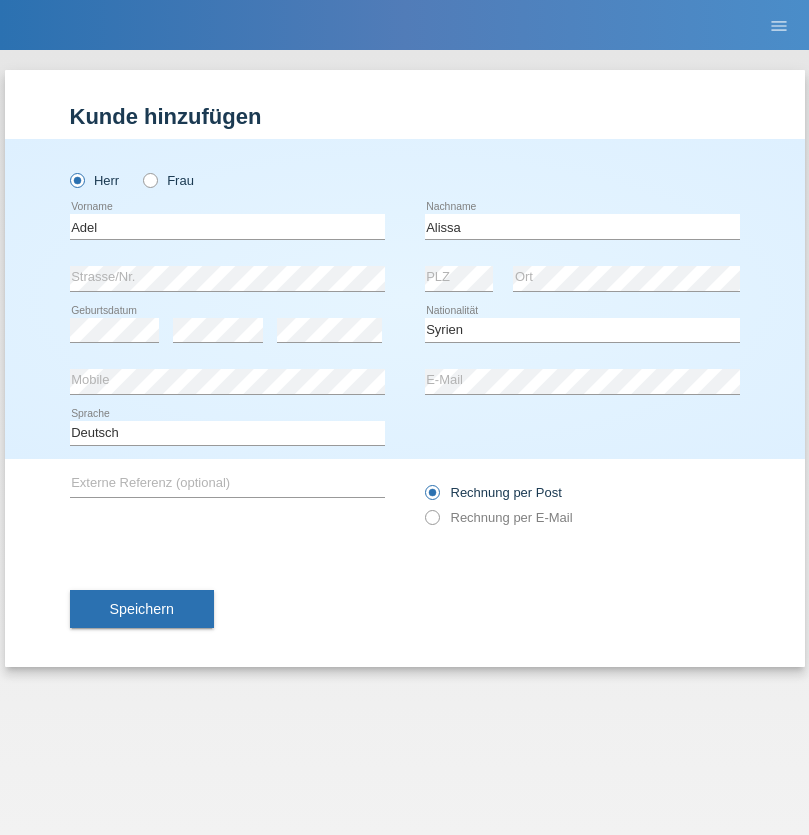 select on "C" 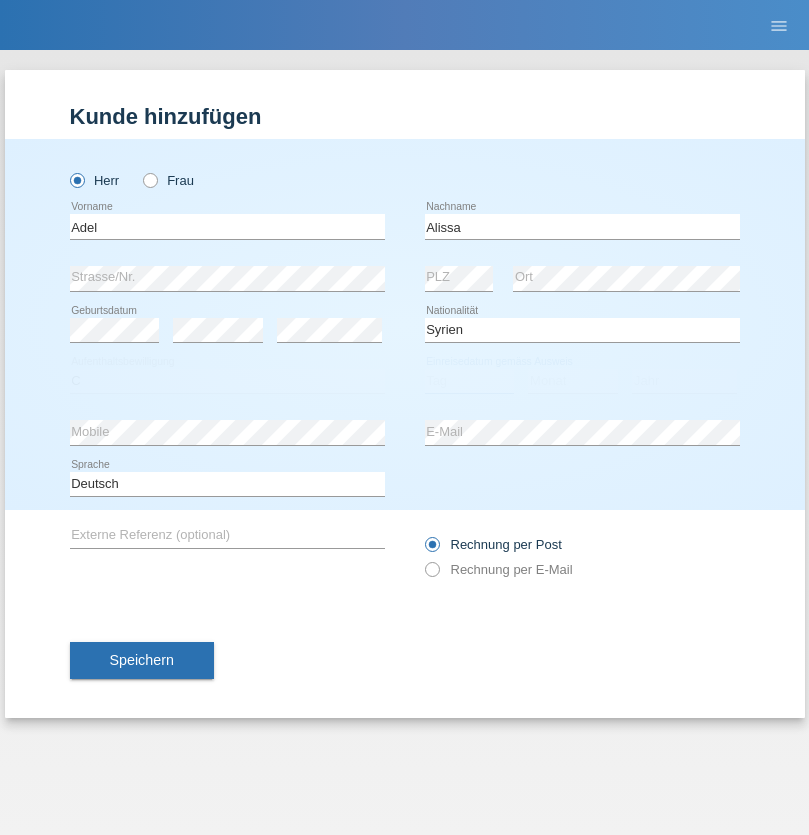 select on "20" 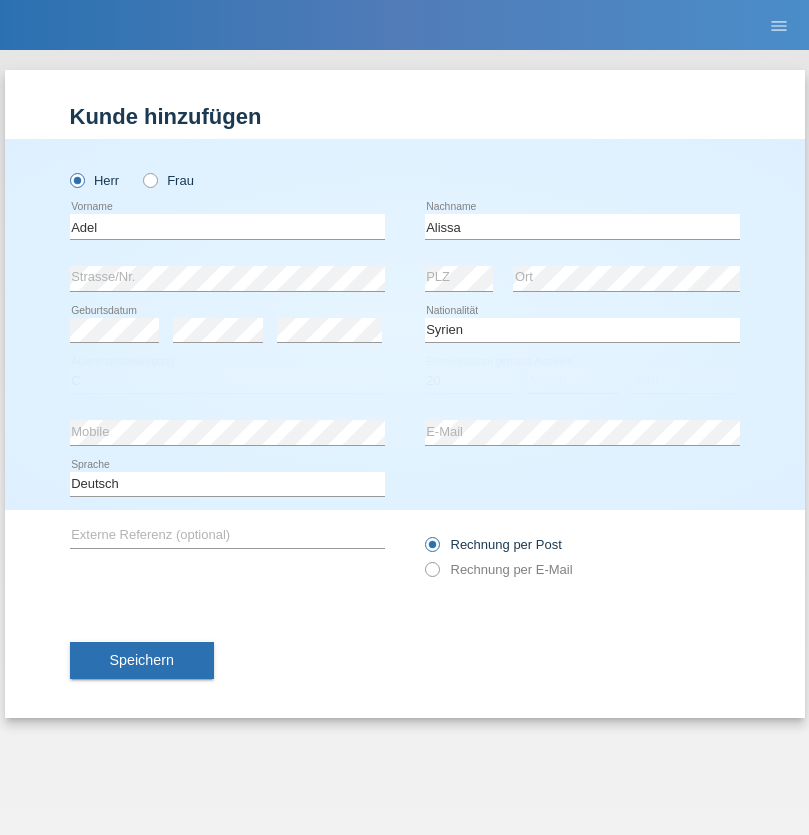 select on "09" 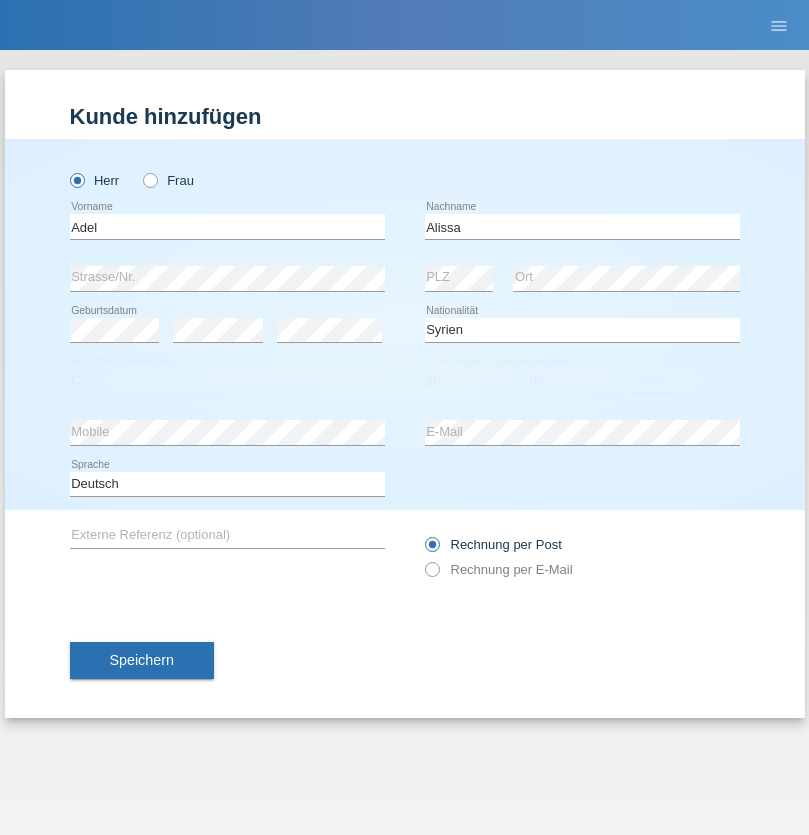 select on "2018" 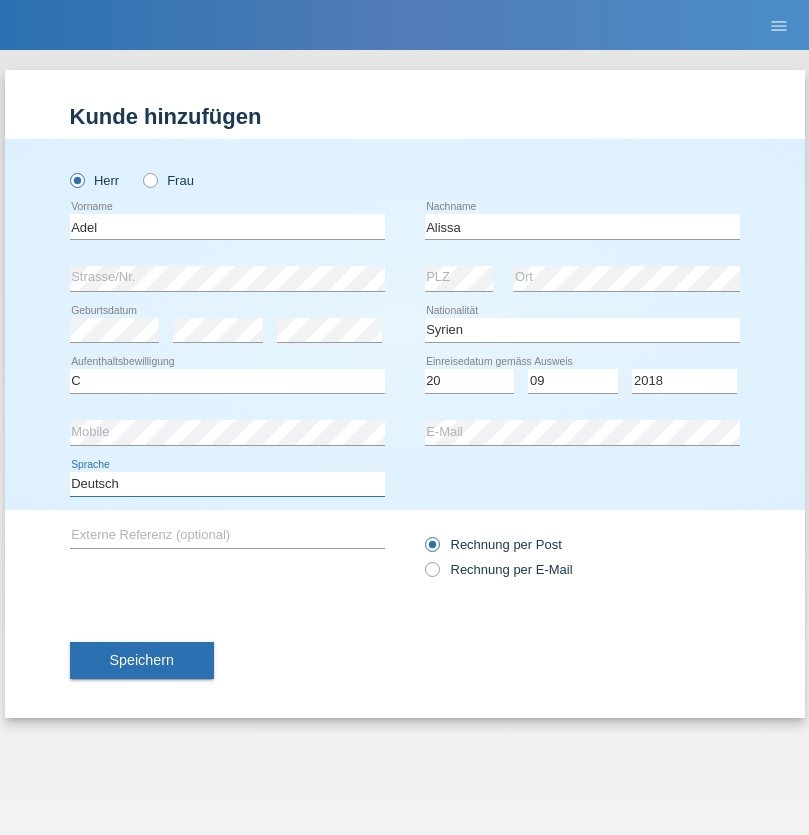 select on "en" 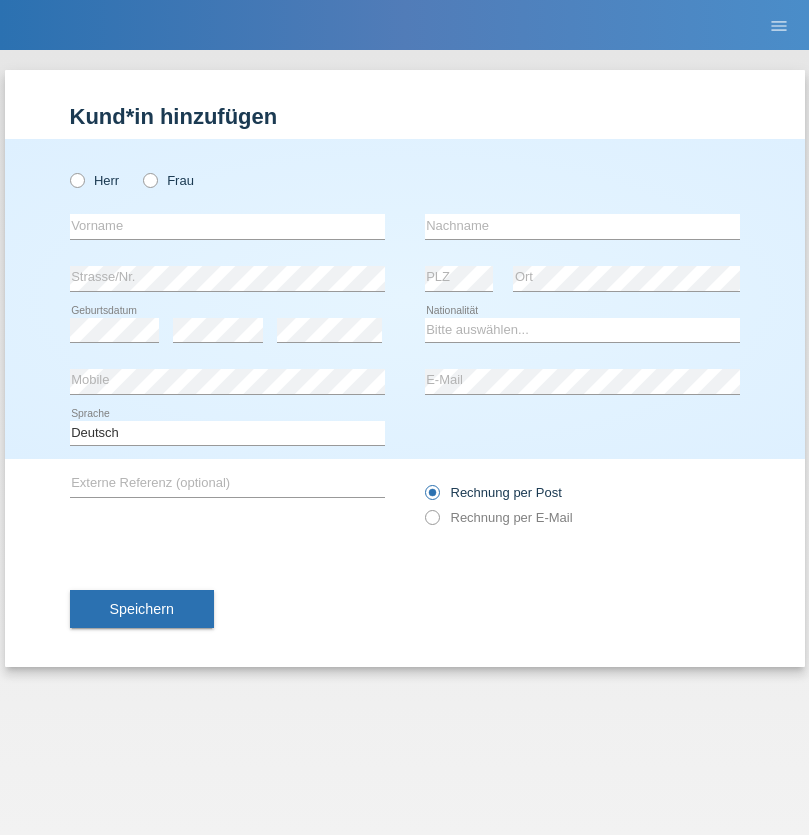 scroll, scrollTop: 0, scrollLeft: 0, axis: both 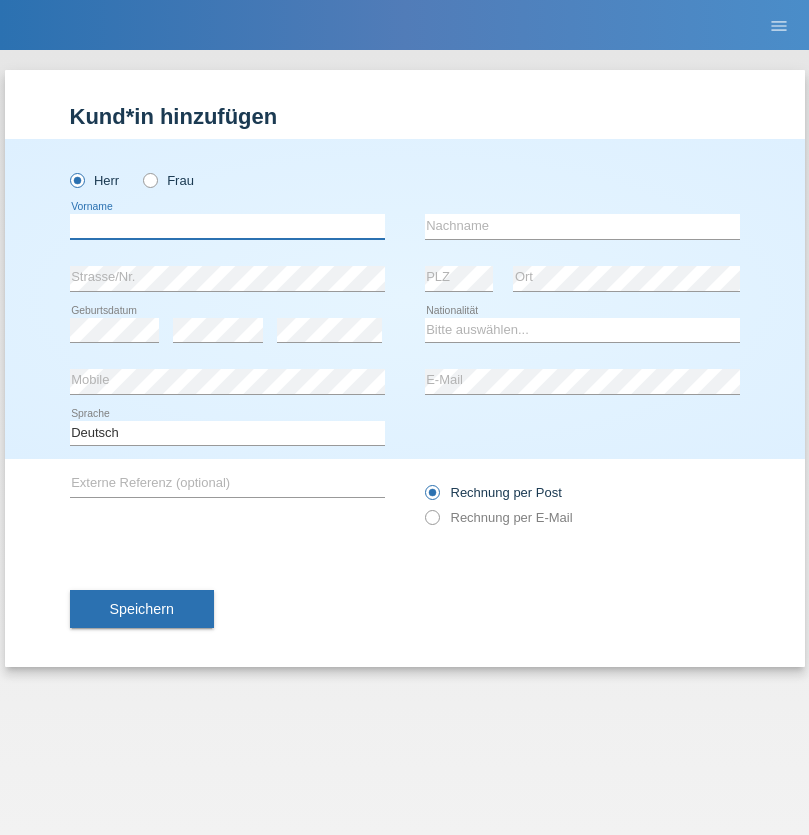 click at bounding box center [227, 226] 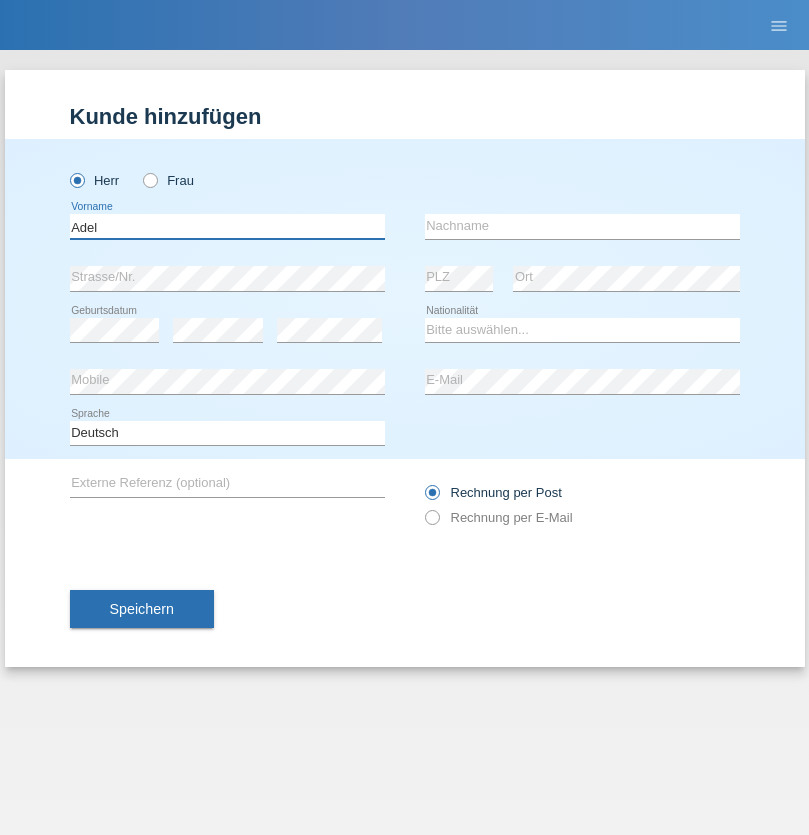 type on "Adel" 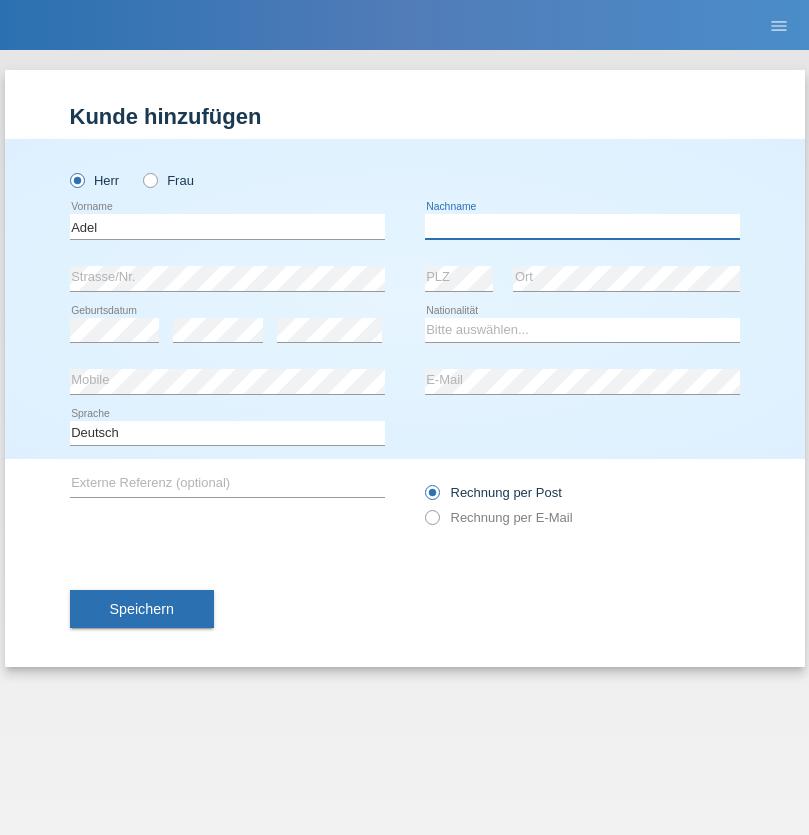 click at bounding box center [582, 226] 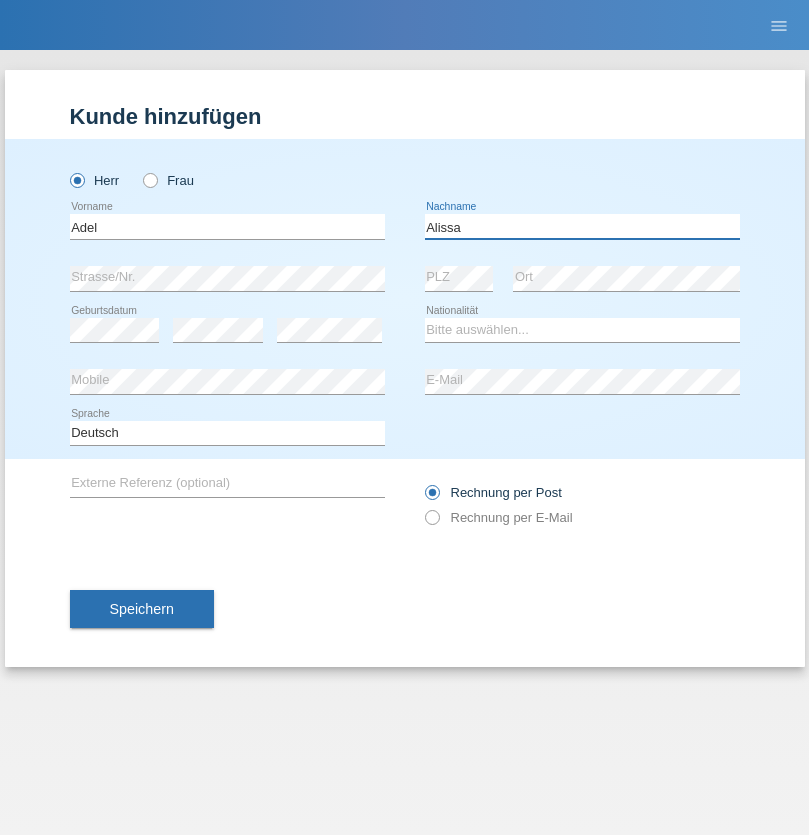 type on "Alissa" 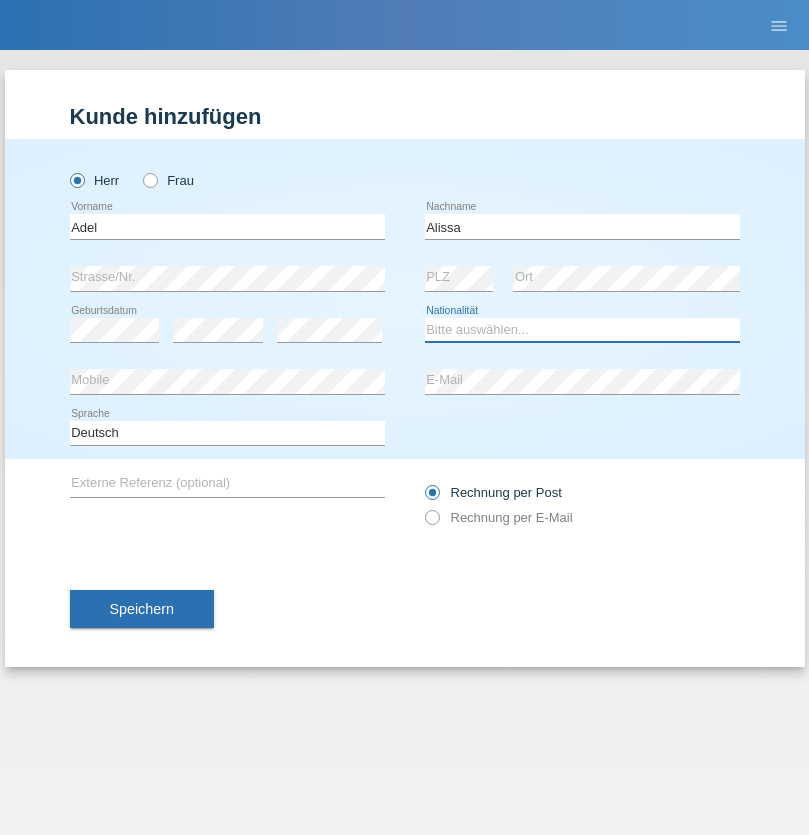 select on "SY" 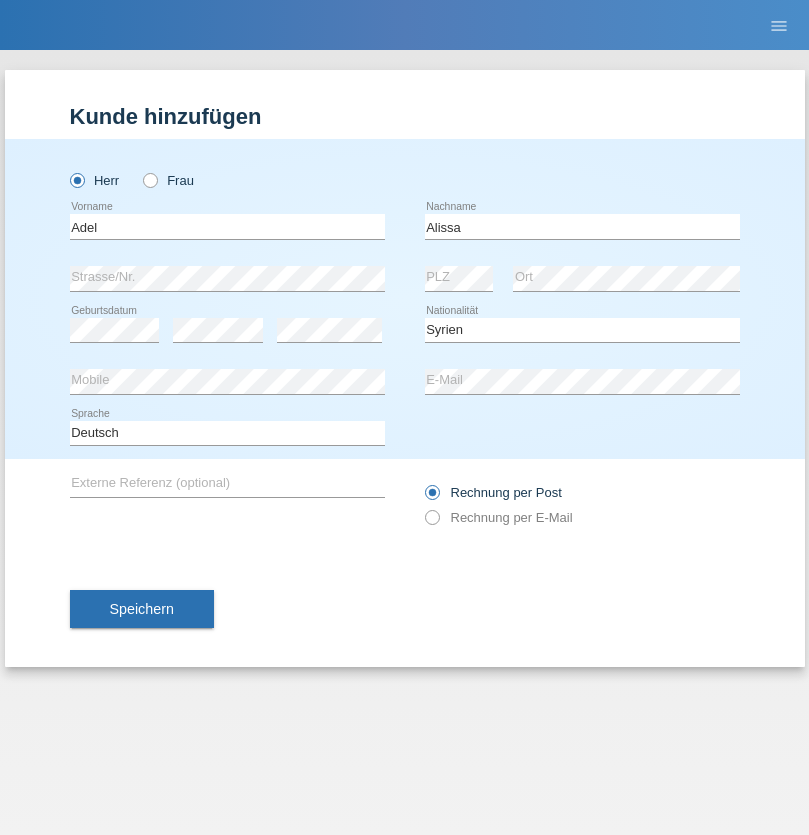 select on "C" 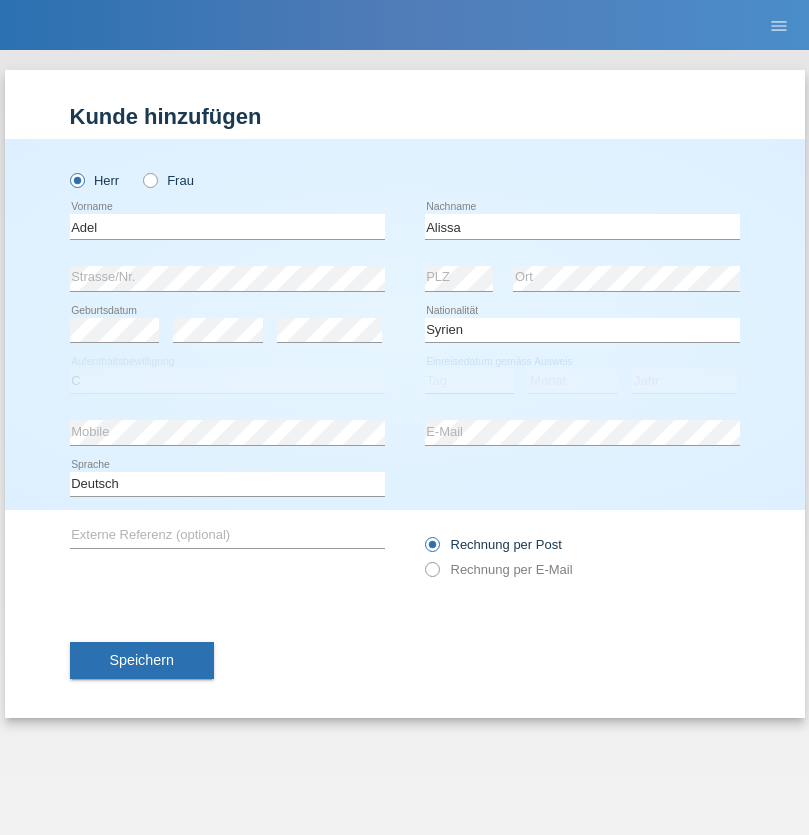 select on "20" 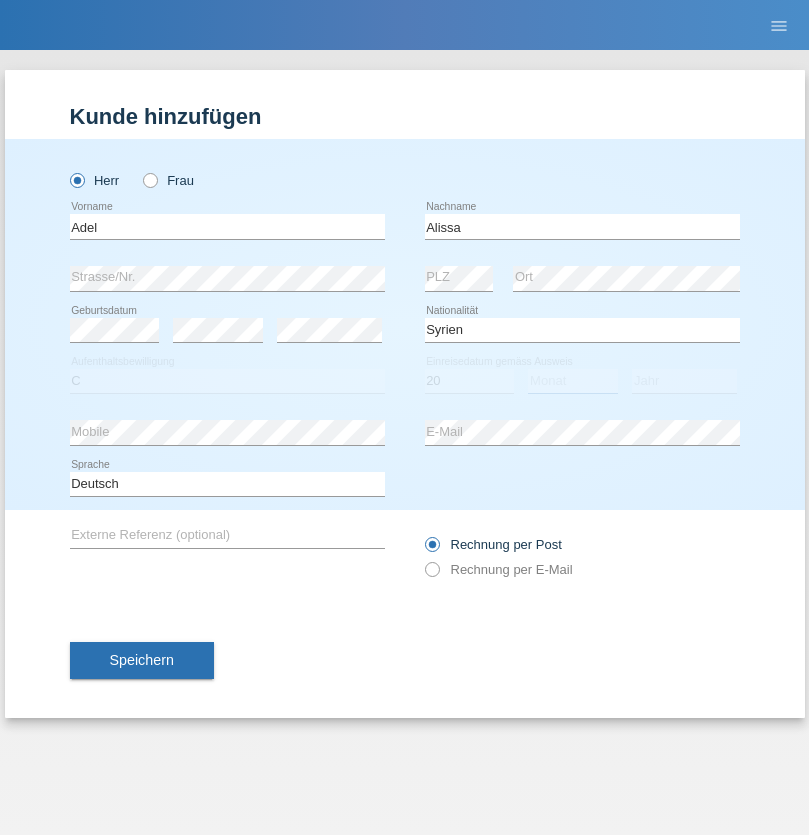 select on "09" 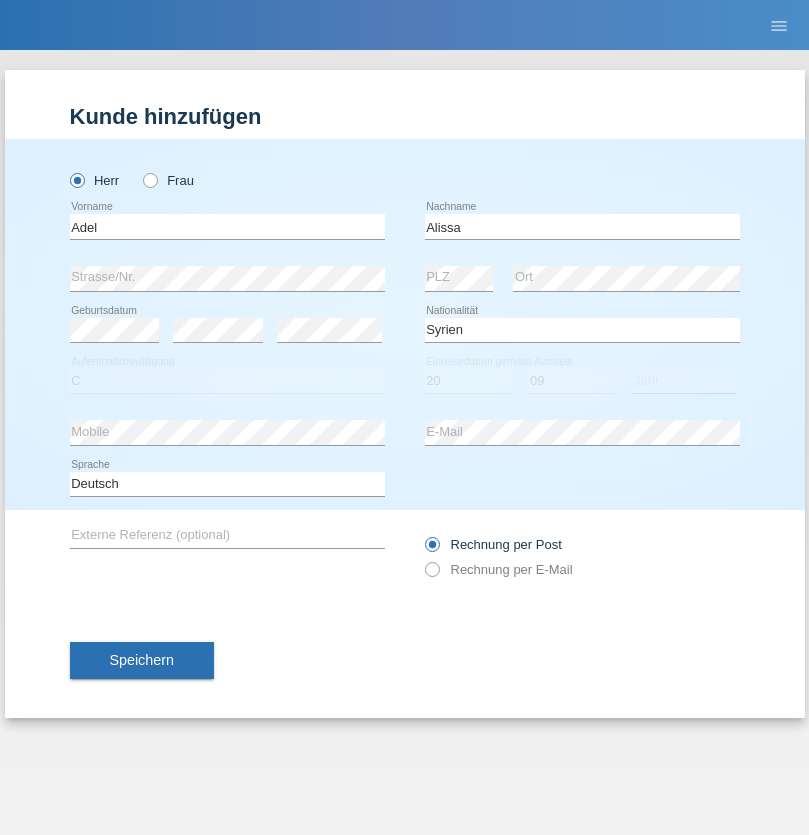 select on "2018" 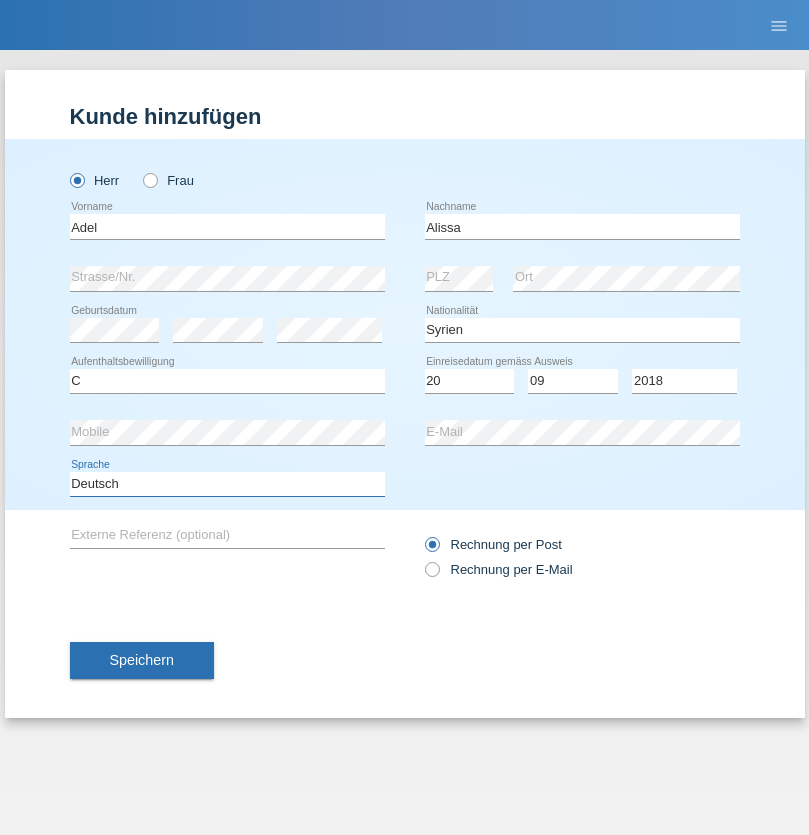 select on "en" 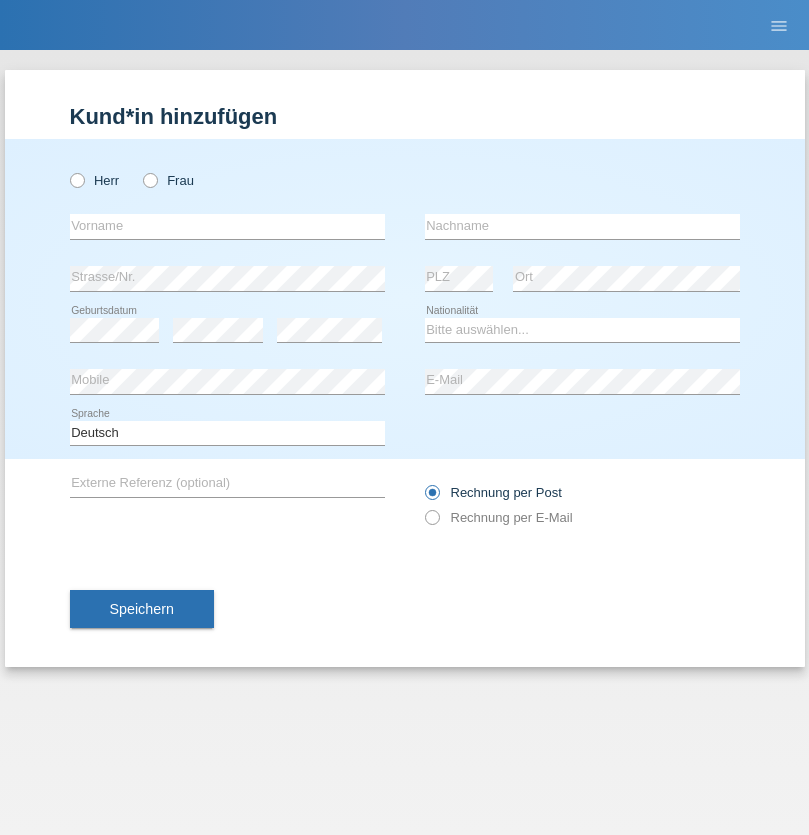 scroll, scrollTop: 0, scrollLeft: 0, axis: both 